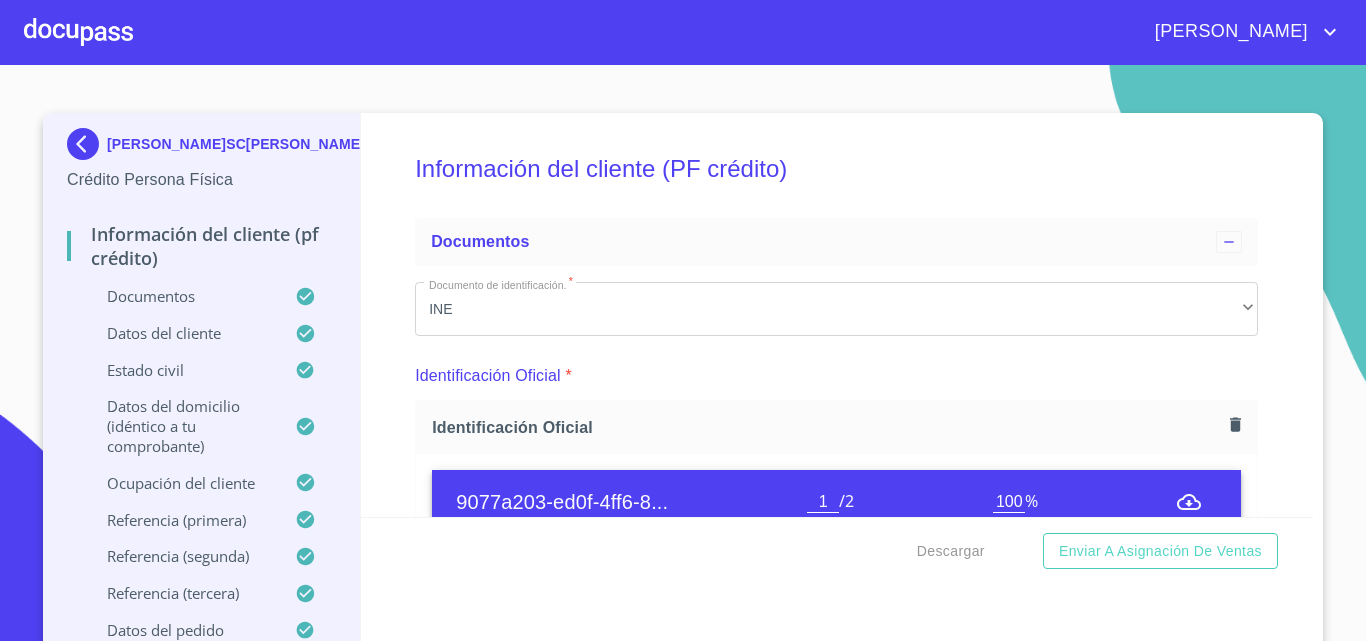 scroll, scrollTop: 0, scrollLeft: 0, axis: both 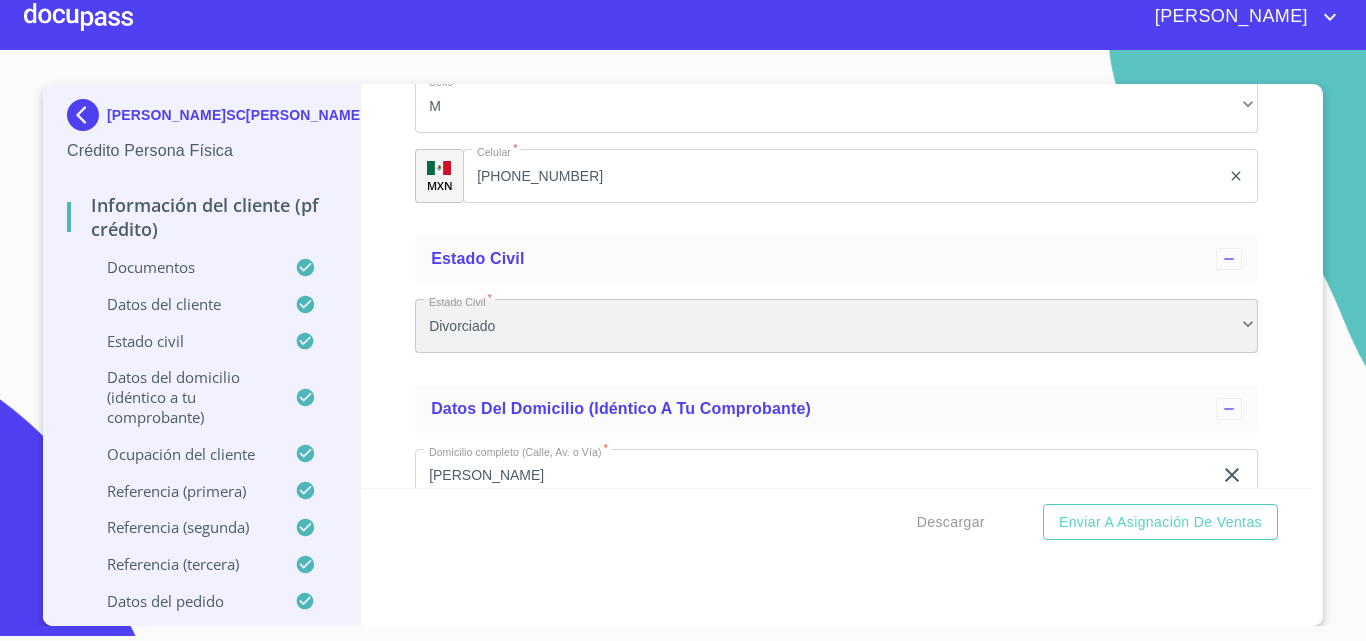 click on "Divorciado" at bounding box center [836, 326] 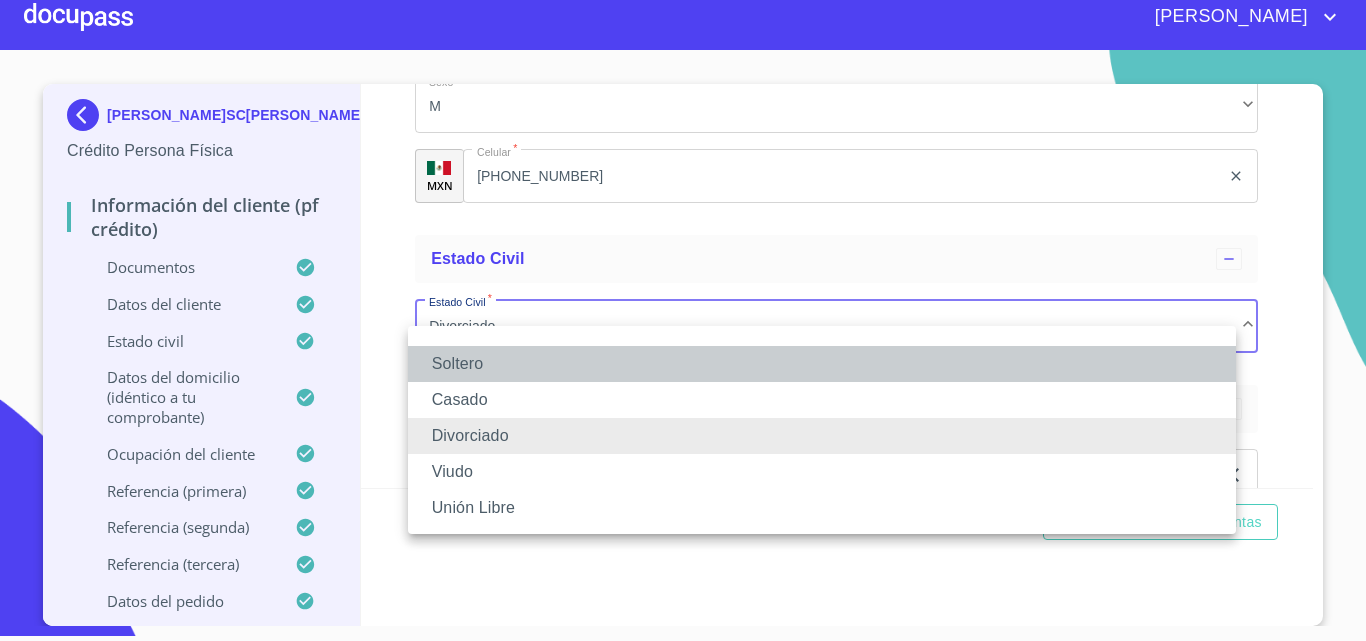 click on "Soltero" at bounding box center (822, 364) 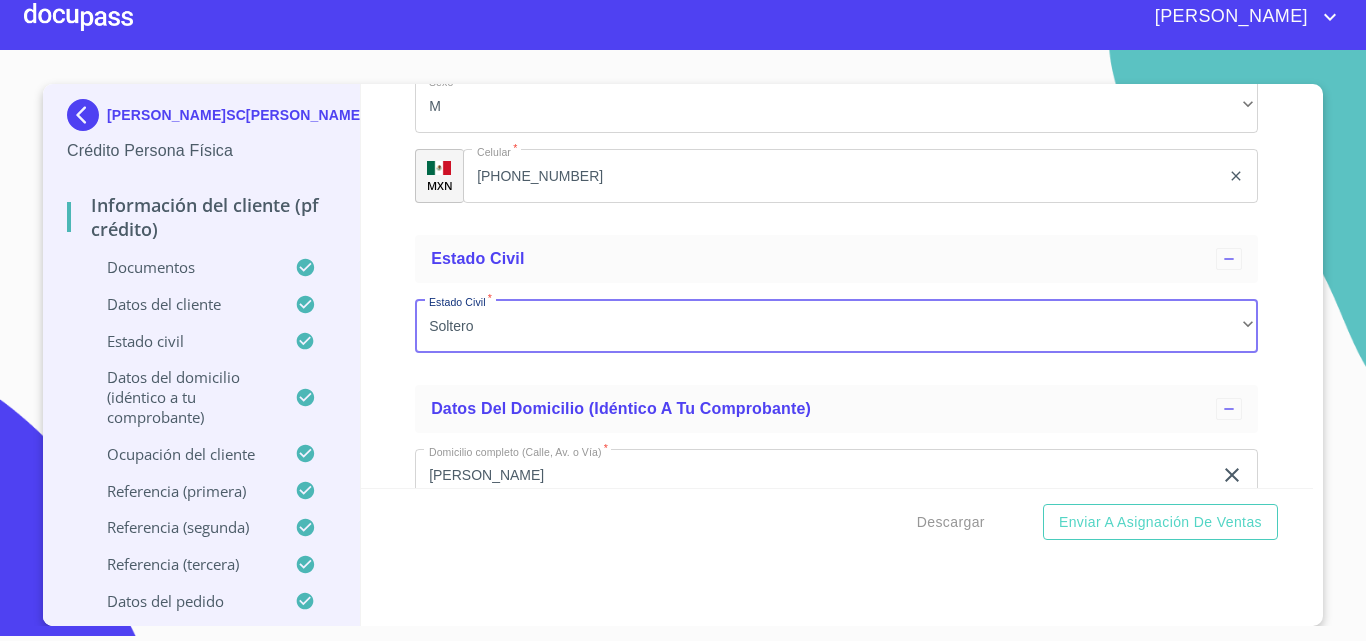 click on "Información del cliente (PF crédito)   Documentos Documento de identificación.   * INE ​ Identificación Oficial * Identificación Oficial 9077a203-ed0f-4ff6-8... 1  /  2 100 % Identificación Oficial Comprobante de Domicilio * Comprobante de Domicilio 9981746f-0b03-418b-a... 1  /  2 100 % Este gráfico refleja tu nivel de consumo. A menor uso, mayor apoyo. (1) SCnMEM: Costos relacionados con los servicios [PERSON_NAME]cado. (2) DAP: Derecho al Alumbrado Público. (3) Cargos o créditos: Diversos conceptos que se pueden incluir en el aviso recibo relacionados con el suministro. Subtotal Concepto Desglose del importe a pagar Importe   (MXN) Importe   (MXN) Concepto Costos de la energía en[PERSON_NAME]cado Eléctrico Mayorista $/kWh $/kW $ Concepto   Total periodo   (MXN) Subtotal (MXN) Lectura actual Medida   Estimada Lectura anterior Estimada Medida Precio RFC: CFE370814QI0 Comisión Federal de Electricidad Av. [STREET_ADDRESS][PERSON_NAME] 1552 RMU: 1" at bounding box center [837, 286] 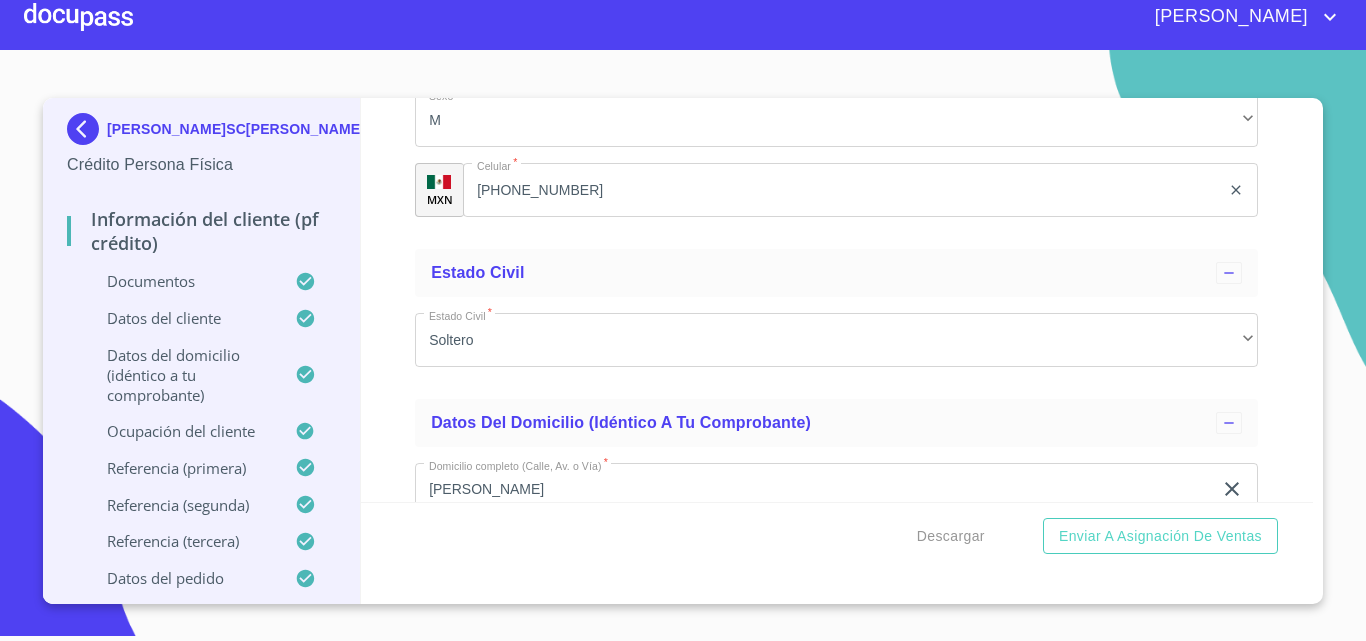 scroll, scrollTop: 0, scrollLeft: 0, axis: both 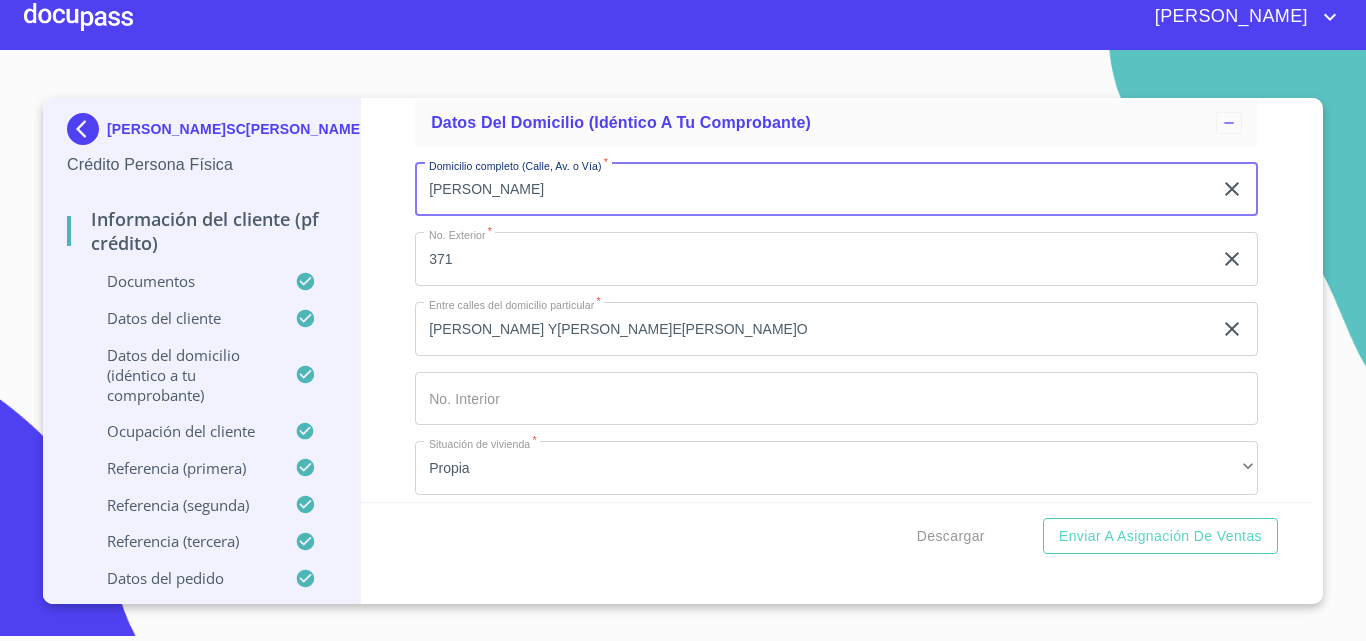 drag, startPoint x: 561, startPoint y: 207, endPoint x: 339, endPoint y: 174, distance: 224.4393 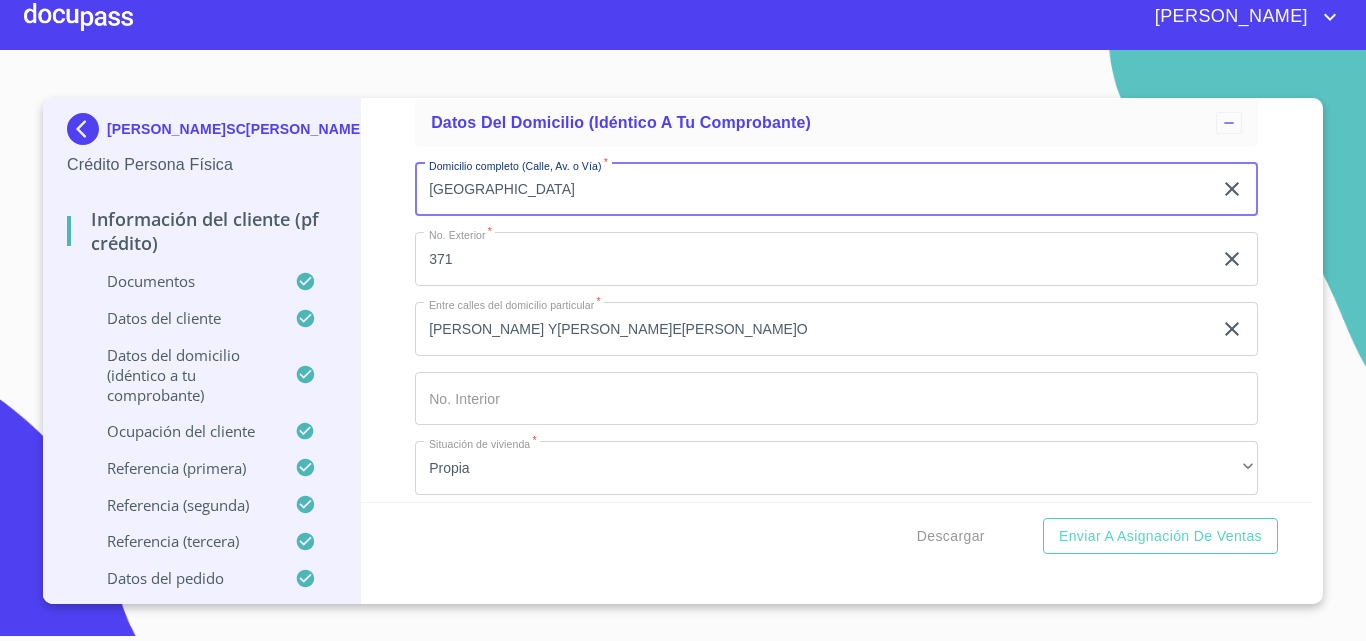 type on "[GEOGRAPHIC_DATA]" 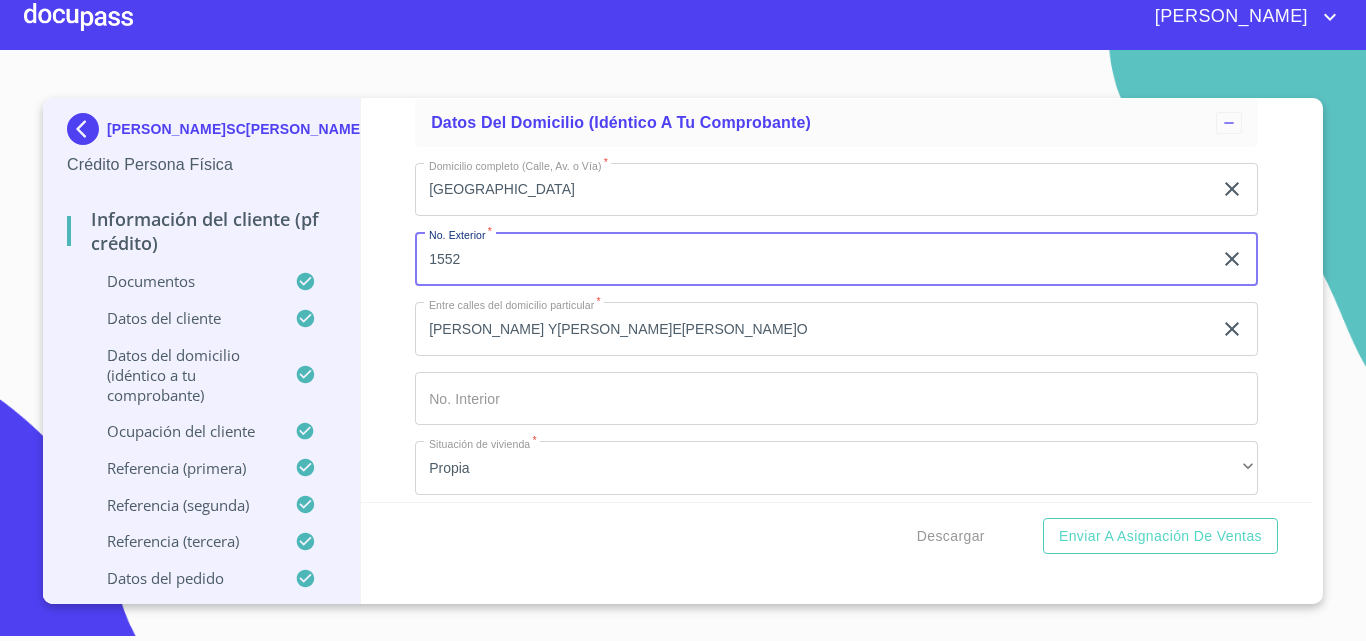 type on "1552" 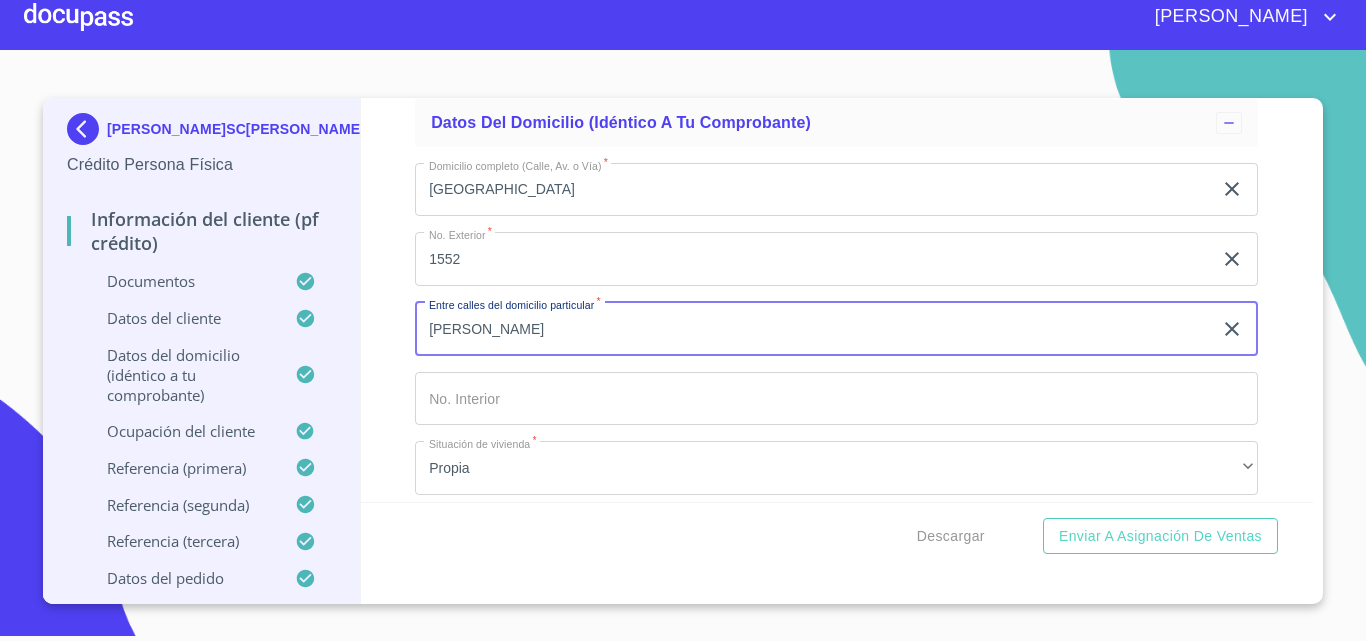 type on "[PERSON_NAME]" 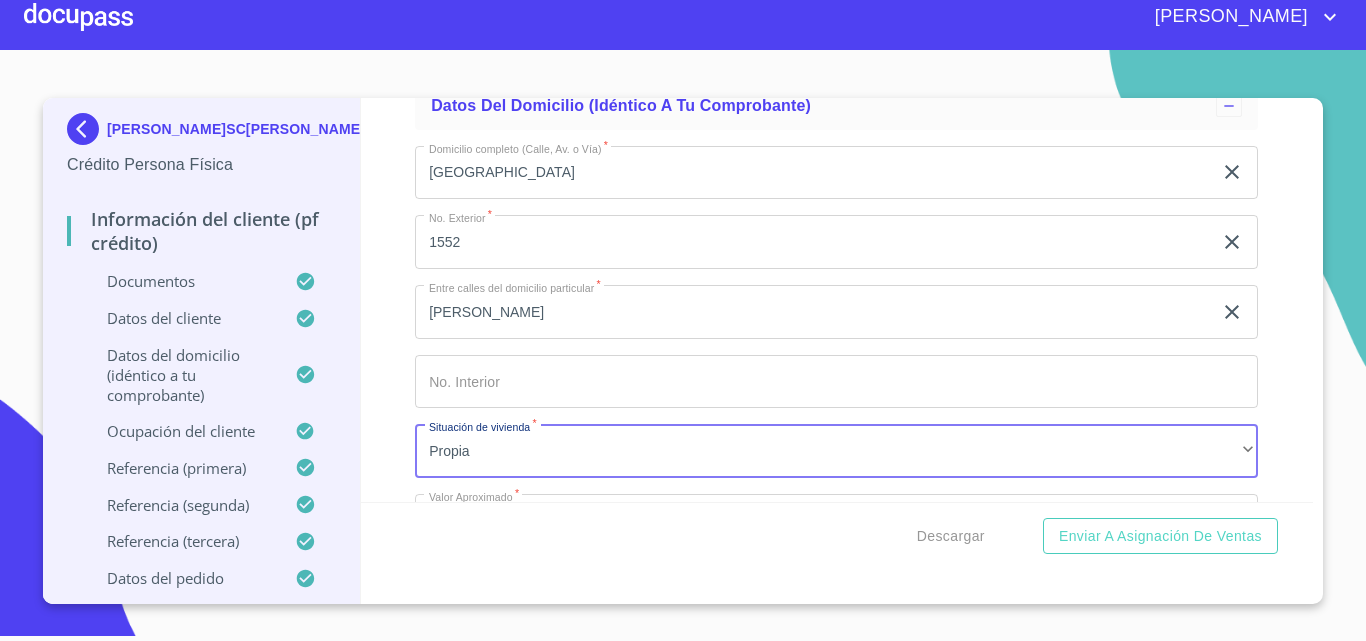 scroll, scrollTop: 8121, scrollLeft: 0, axis: vertical 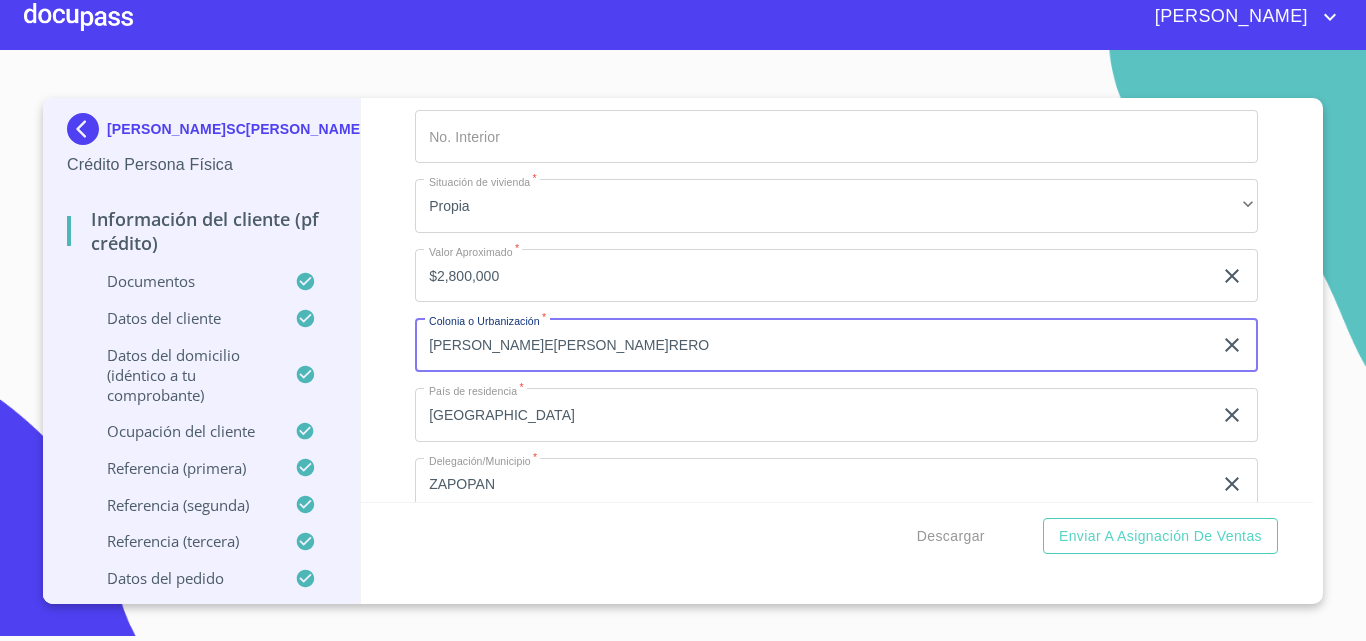 type on "[PERSON_NAME]E[PERSON_NAME]RERO" 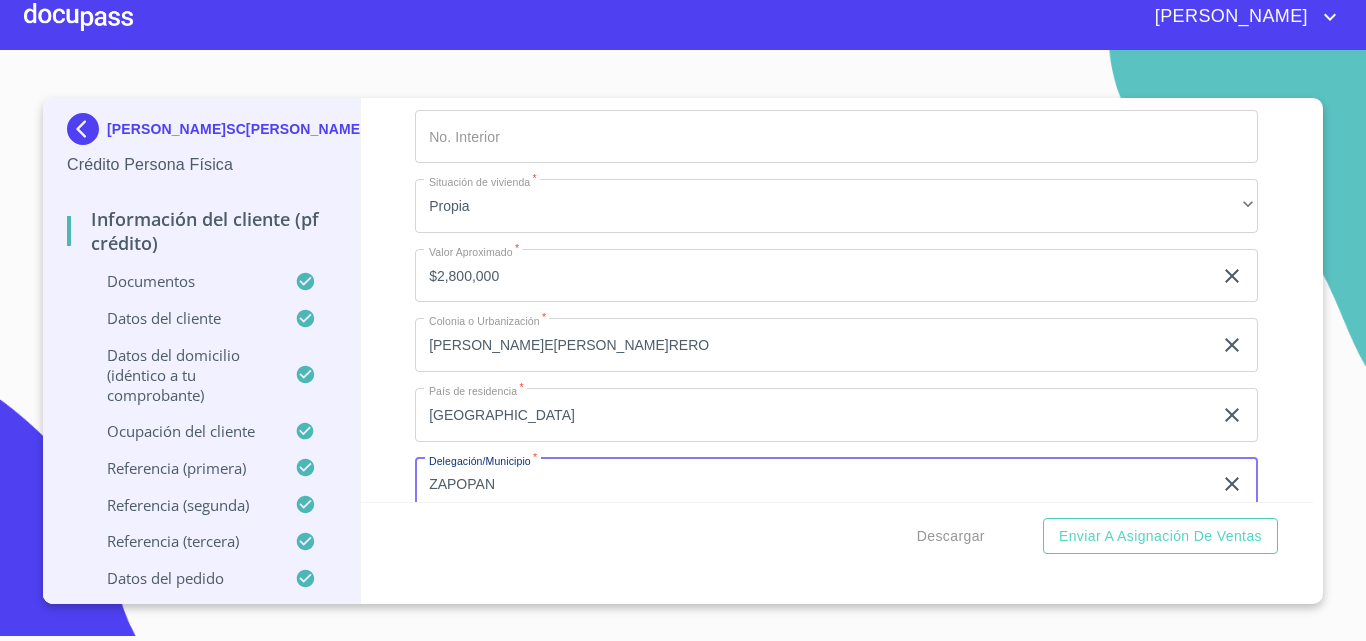 scroll, scrollTop: 8155, scrollLeft: 0, axis: vertical 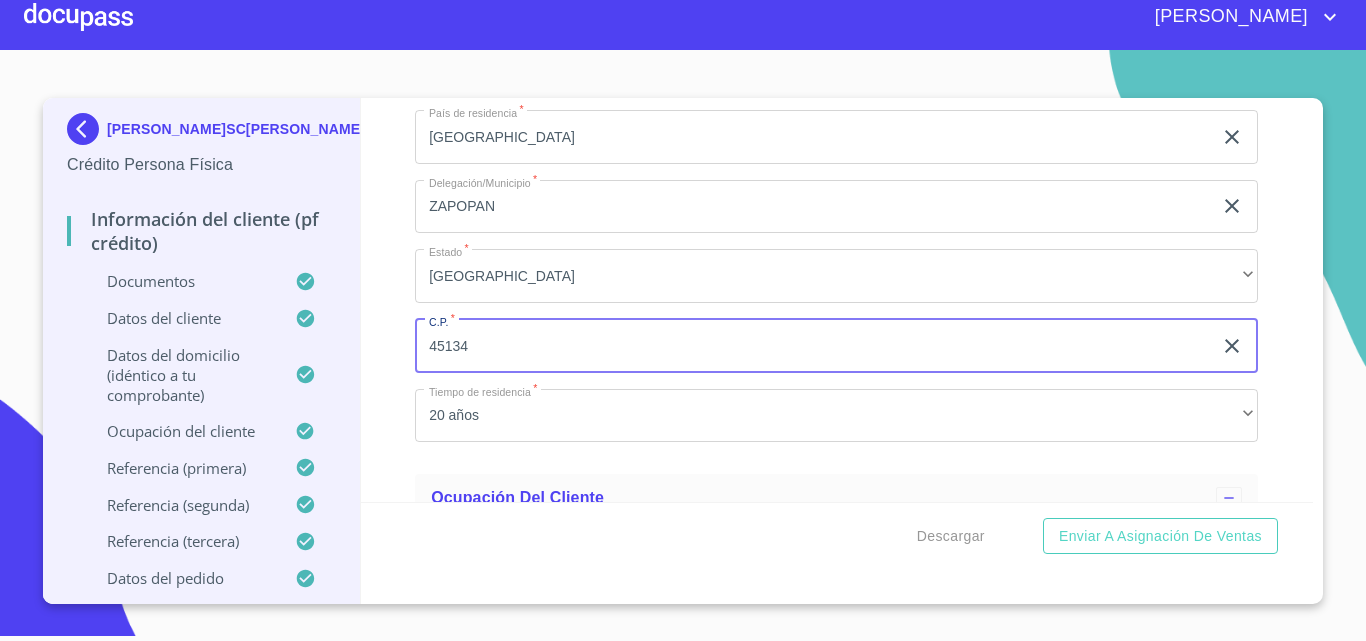 type on "45134" 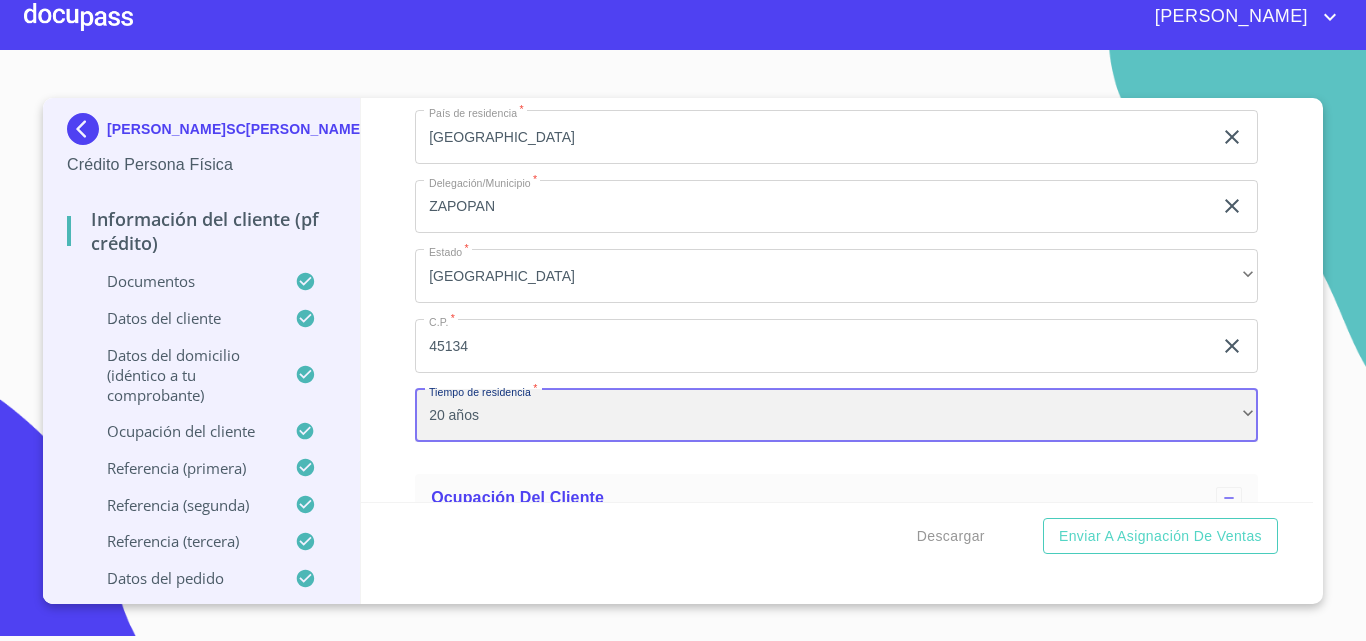 click on "20 años" at bounding box center [836, 416] 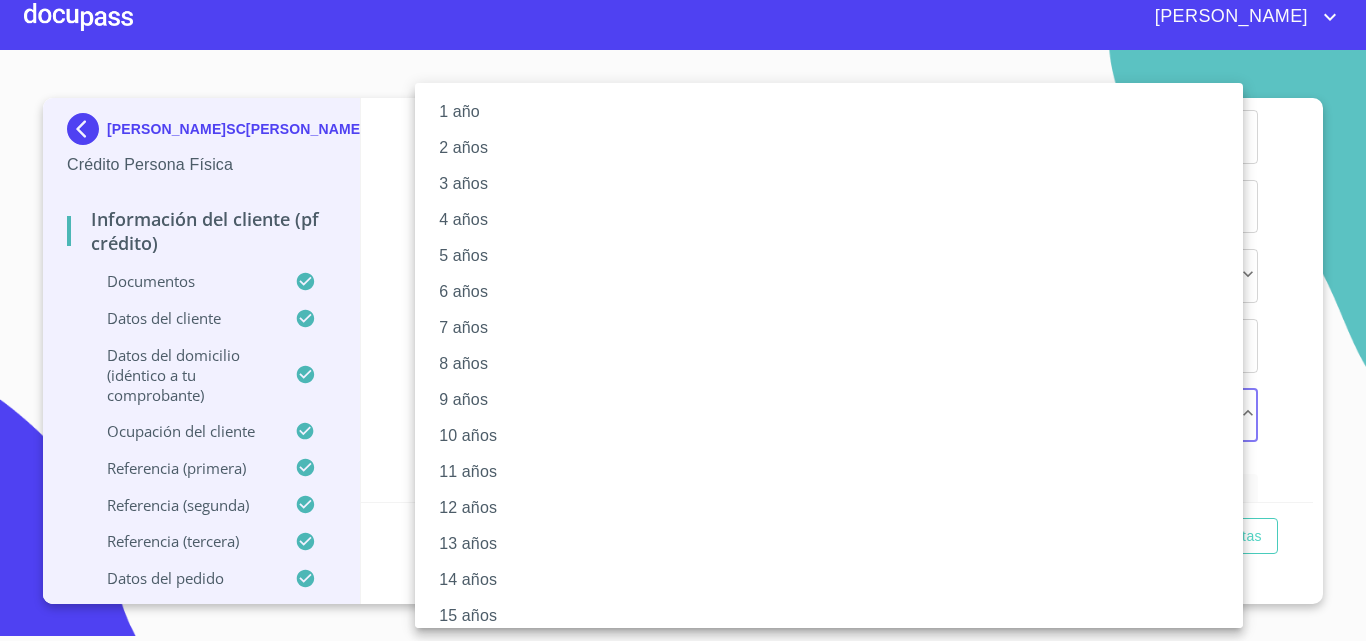 scroll, scrollTop: 39, scrollLeft: 0, axis: vertical 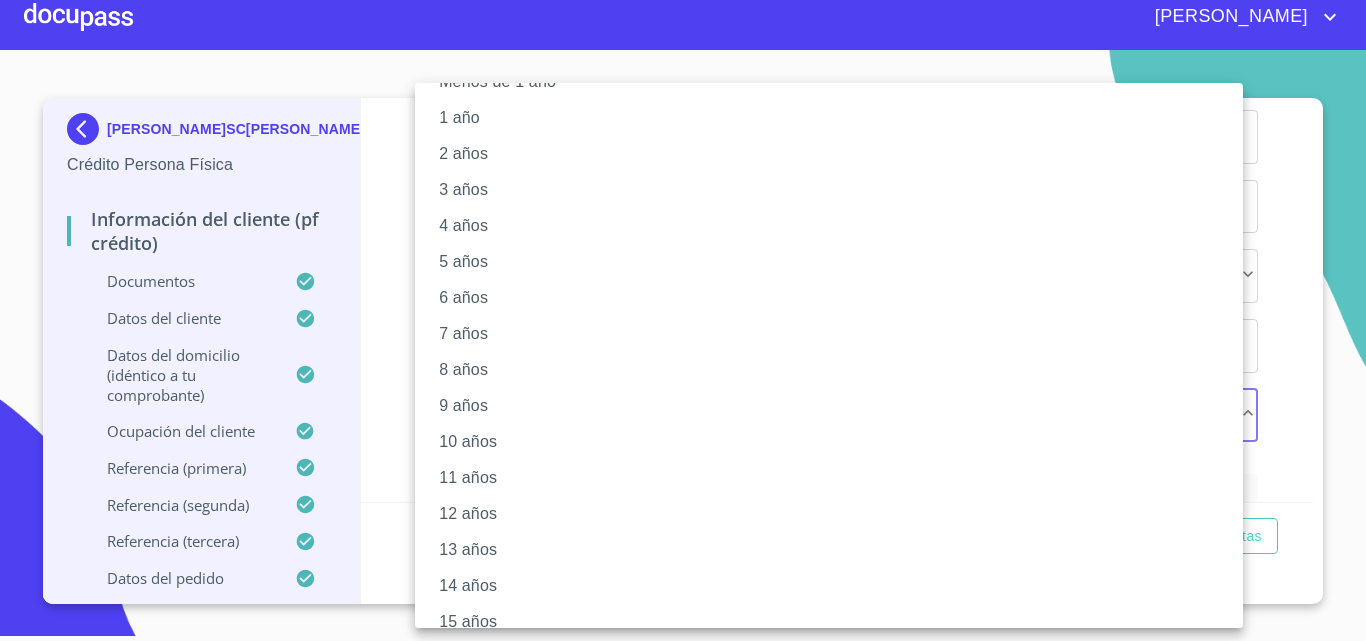 click on "5 años" at bounding box center [836, 262] 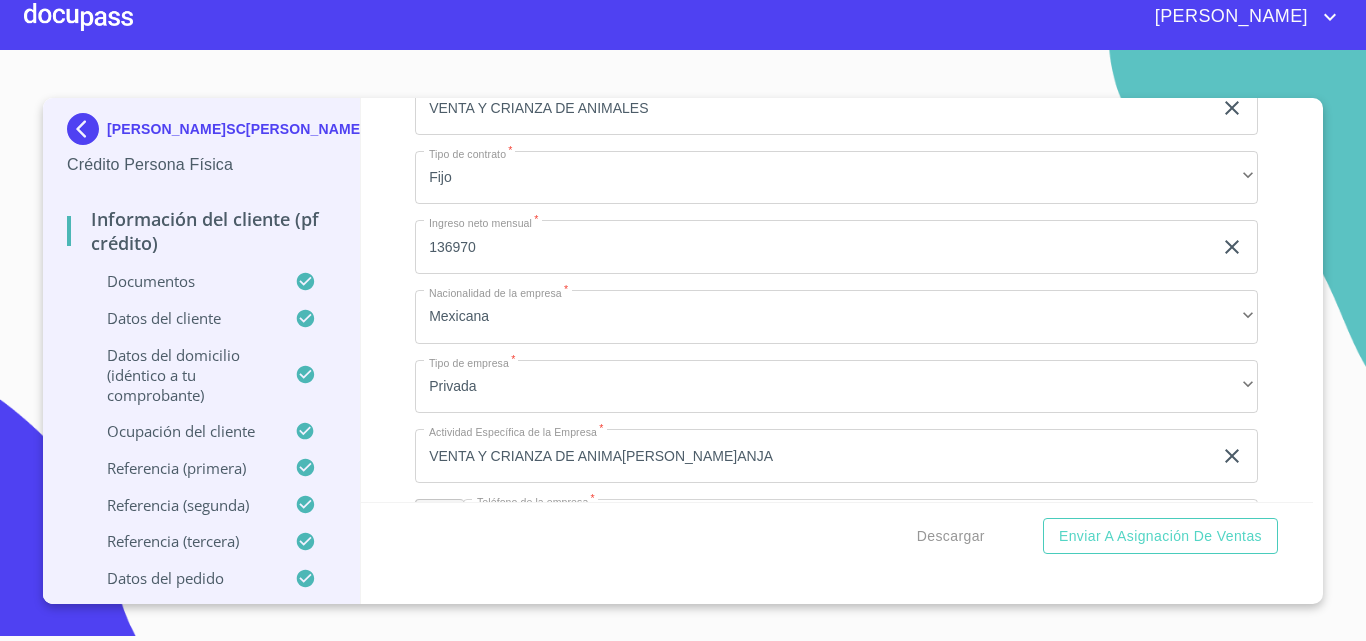 scroll, scrollTop: 9099, scrollLeft: 0, axis: vertical 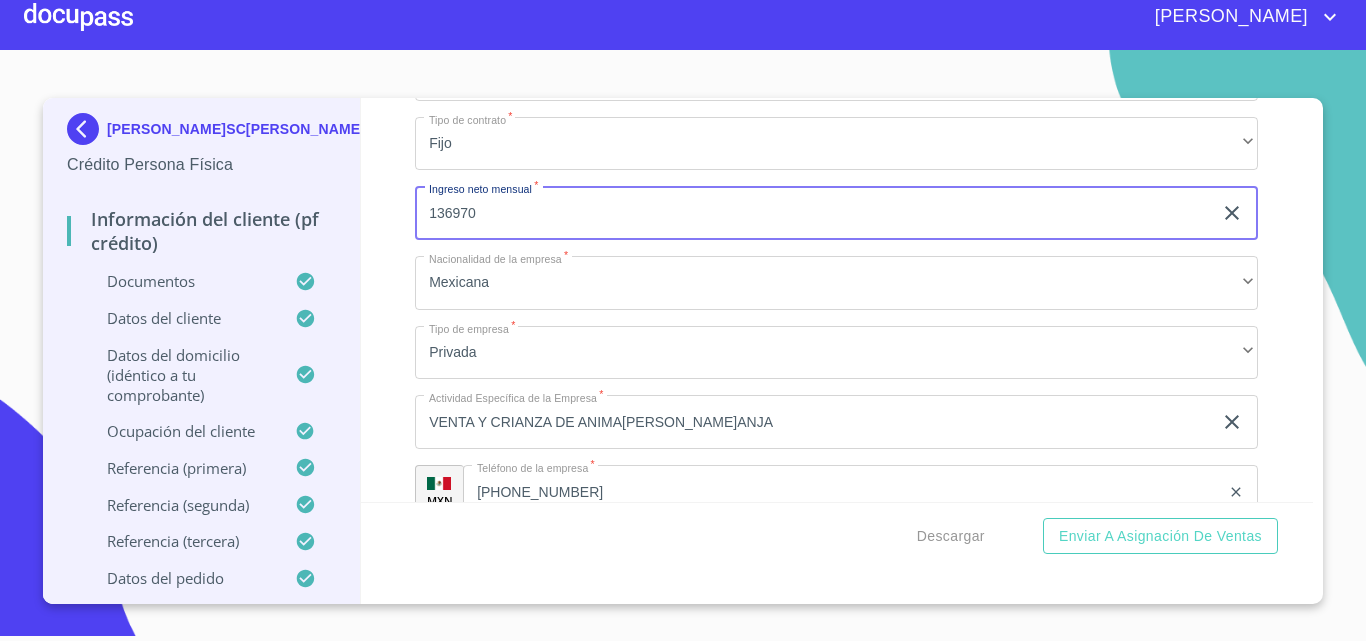 drag, startPoint x: 519, startPoint y: 235, endPoint x: 431, endPoint y: 221, distance: 89.106674 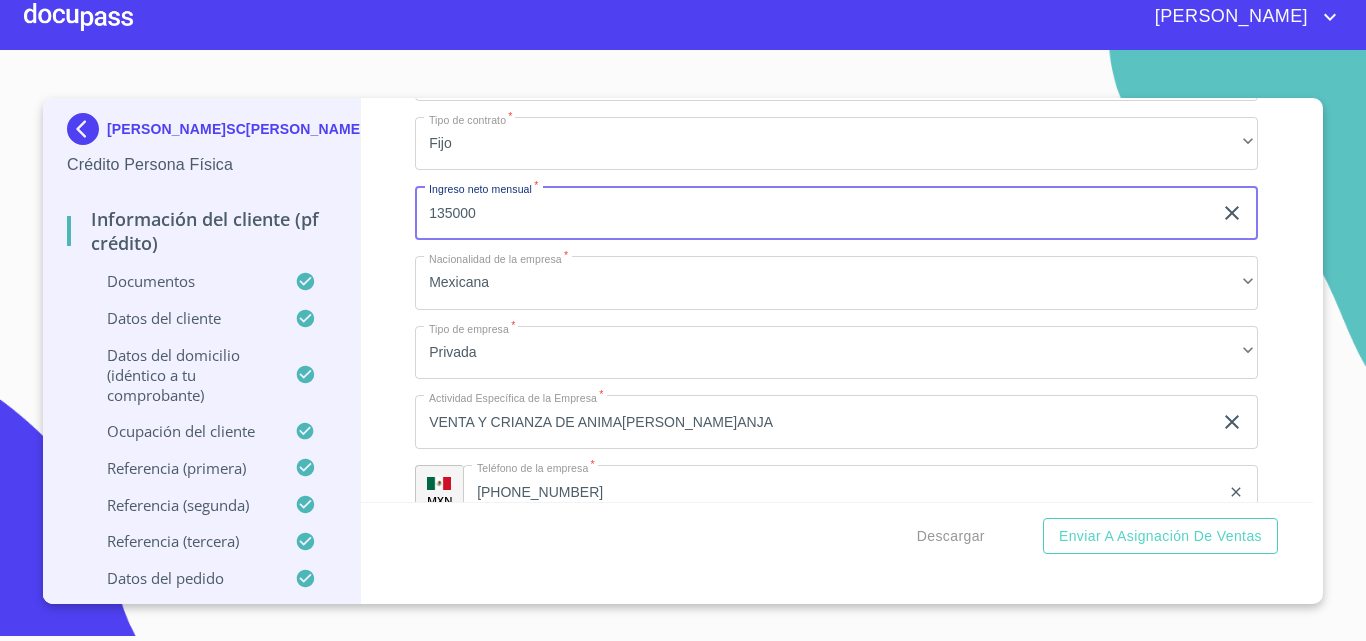 click on "Información del cliente (PF crédito)   Documentos Documento de identificación.   * INE ​ Identificación Oficial * Identificación Oficial 9077a203-ed0f-4ff6-8... 1  /  2 100 % Identificación Oficial Comprobante de Domicilio * Comprobante de Domicilio 9981746f-0b03-418b-a... 1  /  2 100 % Este gráfico refleja tu nivel de consumo. A menor uso, mayor apoyo. (1) SCnMEM: Costos relacionados con los servicios [PERSON_NAME]cado. (2) DAP: Derecho al Alumbrado Público. (3) Cargos o créditos: Diversos conceptos que se pueden incluir en el aviso recibo relacionados con el suministro. Subtotal Concepto Desglose del importe a pagar Importe   (MXN) Importe   (MXN) Concepto Costos de la energía en[PERSON_NAME]cado Eléctrico Mayorista $/kWh $/kW $ Concepto   Total periodo   (MXN) Subtotal (MXN) Lectura actual Medida   Estimada Lectura anterior Estimada Medida Precio RFC: CFE370814QI0 Comisión Federal de Electricidad Av. [STREET_ADDRESS][PERSON_NAME] 1552 RMU: 1" at bounding box center [837, 300] 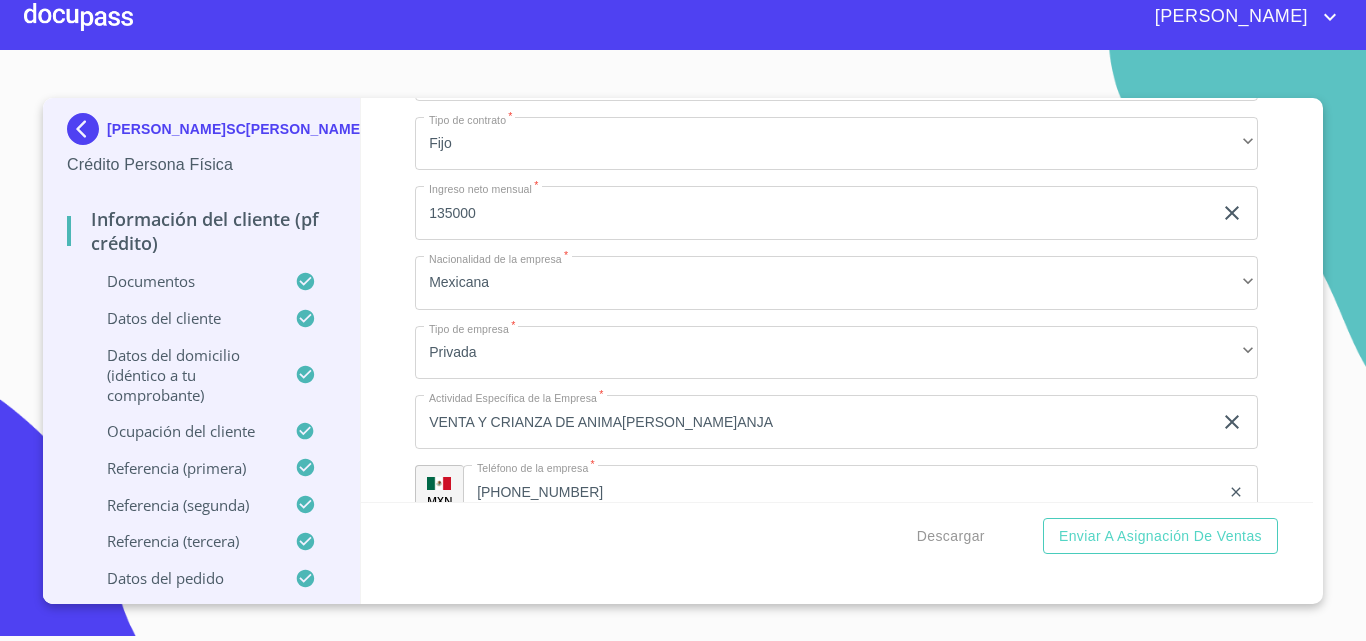 drag, startPoint x: 540, startPoint y: 256, endPoint x: 256, endPoint y: 152, distance: 302.4434 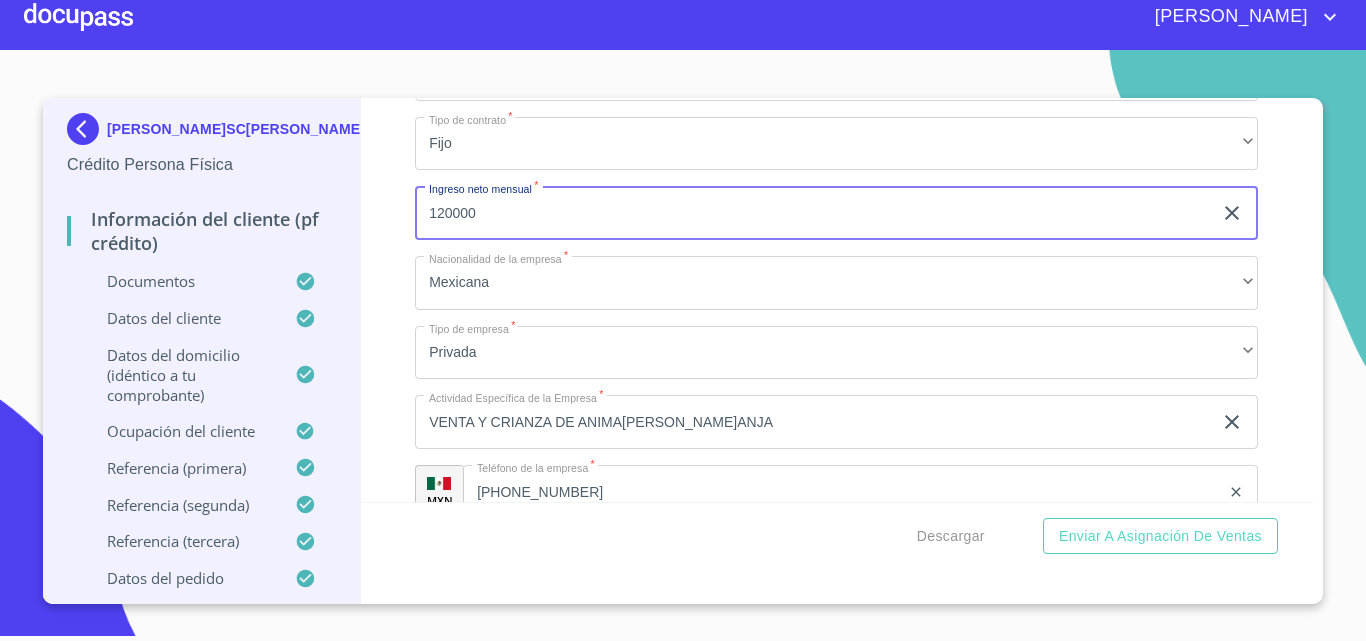 type on "120000" 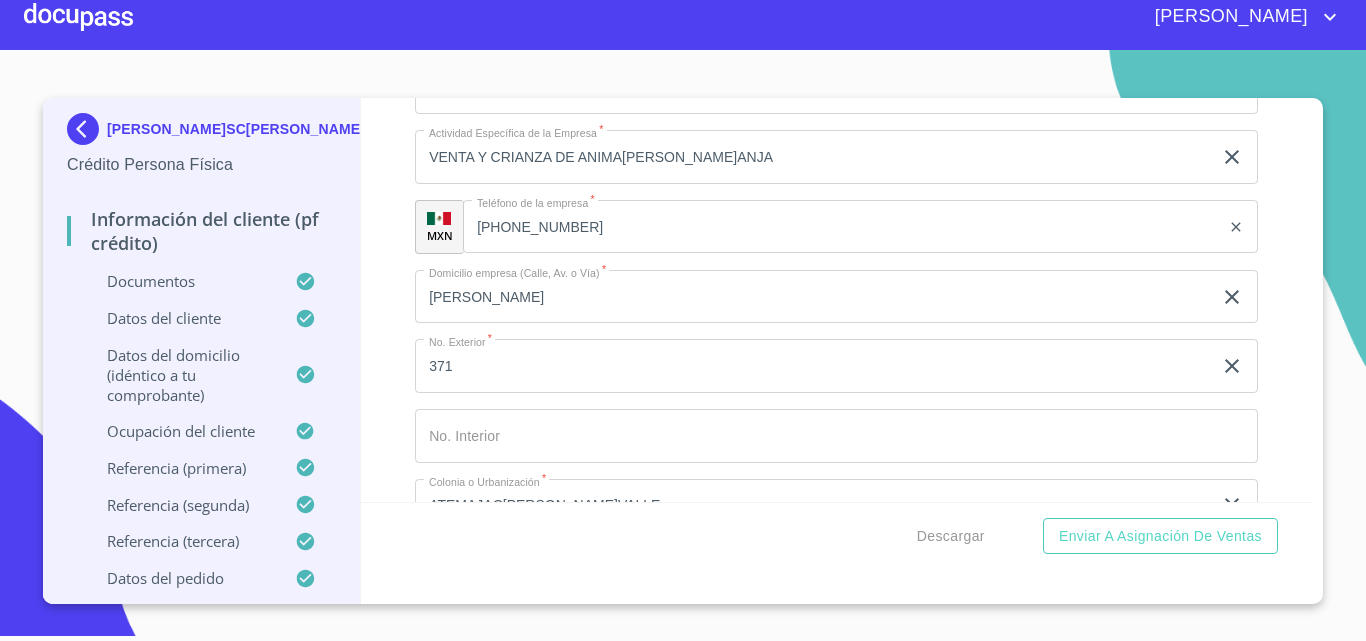 scroll, scrollTop: 9399, scrollLeft: 0, axis: vertical 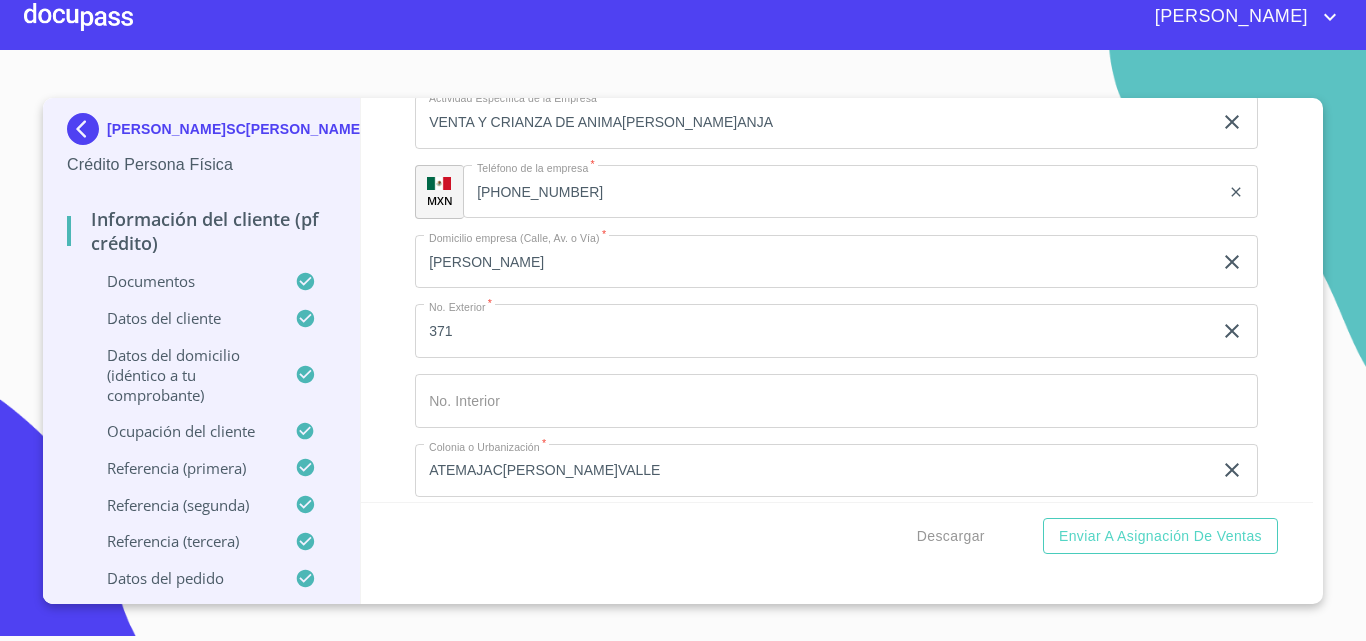drag, startPoint x: 537, startPoint y: 280, endPoint x: 286, endPoint y: 252, distance: 252.55693 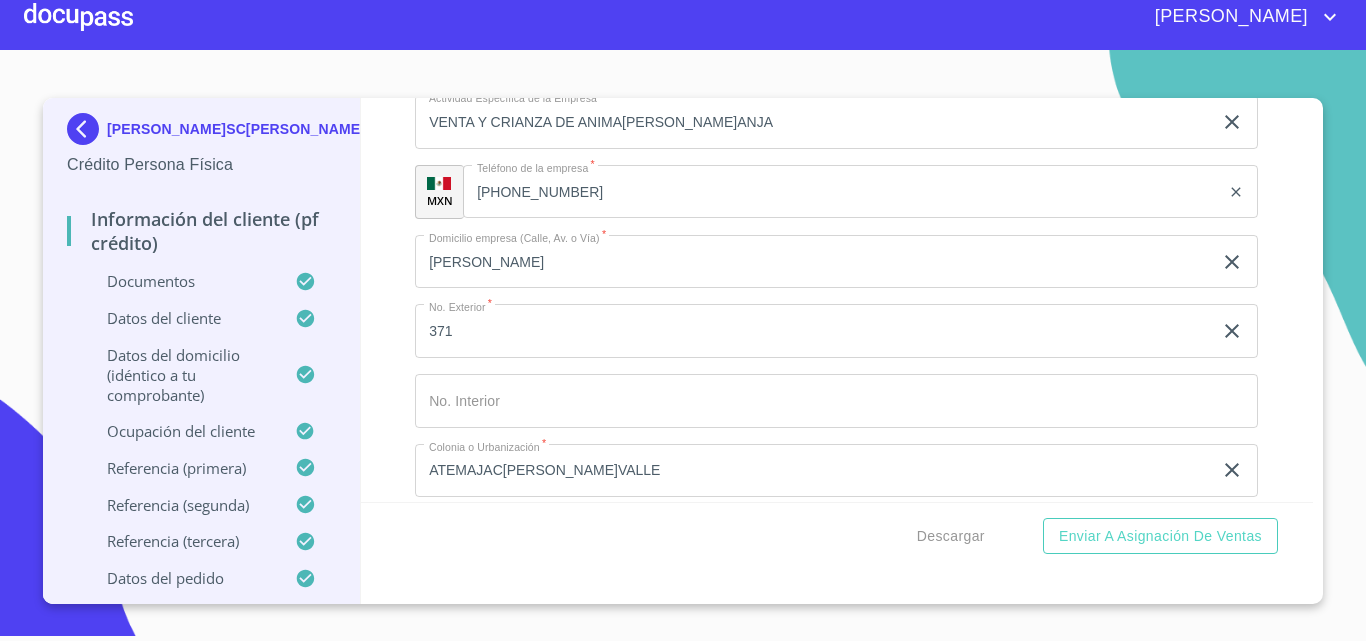 click on "[PERSON_NAME]  [PERSON_NAME] Crédito Persona Física Información del cliente (PF crédito) Documentos Datos del cliente Datos del domicilio (idéntico a tu comprobante) Ocupación del Cliente Referencia (primera) Referencia (segunda) Referencia (tercera) Datos del pedido Información del cliente (PF crédito)   Documentos Documento de identificación.   * INE ​ Identificación Oficial * Identificación Oficial 9077a203-ed0f-4ff6-8... 1  /  2 100 % Identificación Oficial Comprobante de Domicilio * Comprobante de Domicilio 9981746f-0b03-418b-a... 1  /  2 100 % Este gráfico refleja tu nivel de consumo. A menor uso, mayor apoyo. (1) SCnMEM: Costos relacionados con los servicios del [PERSON_NAME]. (2) DAP: Derecho al Alumbrado Público. (3) Cargos o créditos: Diversos conceptos que se pueden incluir en el aviso recibo relacionados con el suministro. Subtotal Concepto Desglose del importe a pagar Importe   (MXN) Importe   (MXN) Concepto Costos de la energía en el [PERSON_NAME] Eléctrico Mayorista $/kWh $/kW $" at bounding box center [678, 351] 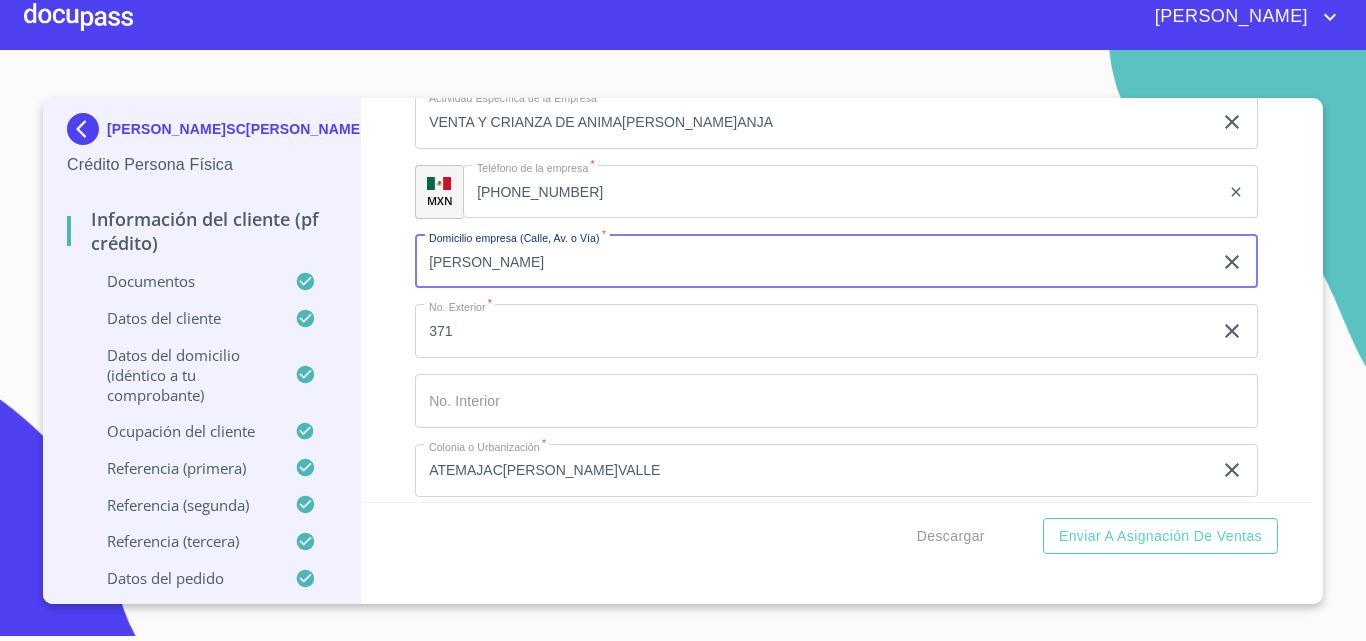 click on "Información del cliente (PF crédito)   Documentos Documento de identificación.   * INE ​ Identificación Oficial * Identificación Oficial 9077a203-ed0f-4ff6-8... 1  /  2 100 % Identificación Oficial Comprobante de Domicilio * Comprobante de Domicilio 9981746f-0b03-418b-a... 1  /  2 100 % Este gráfico refleja tu nivel de consumo. A menor uso, mayor apoyo. (1) SCnMEM: Costos relacionados con los servicios [PERSON_NAME]cado. (2) DAP: Derecho al Alumbrado Público. (3) Cargos o créditos: Diversos conceptos que se pueden incluir en el aviso recibo relacionados con el suministro. Subtotal Concepto Desglose del importe a pagar Importe   (MXN) Importe   (MXN) Concepto Costos de la energía en[PERSON_NAME]cado Eléctrico Mayorista $/kWh $/kW $ Concepto   Total periodo   (MXN) Subtotal (MXN) Lectura actual Medida   Estimada Lectura anterior Estimada Medida Precio RFC: CFE370814QI0 Comisión Federal de Electricidad Av. [STREET_ADDRESS][PERSON_NAME] 1552 RMU: 1" at bounding box center [837, 300] 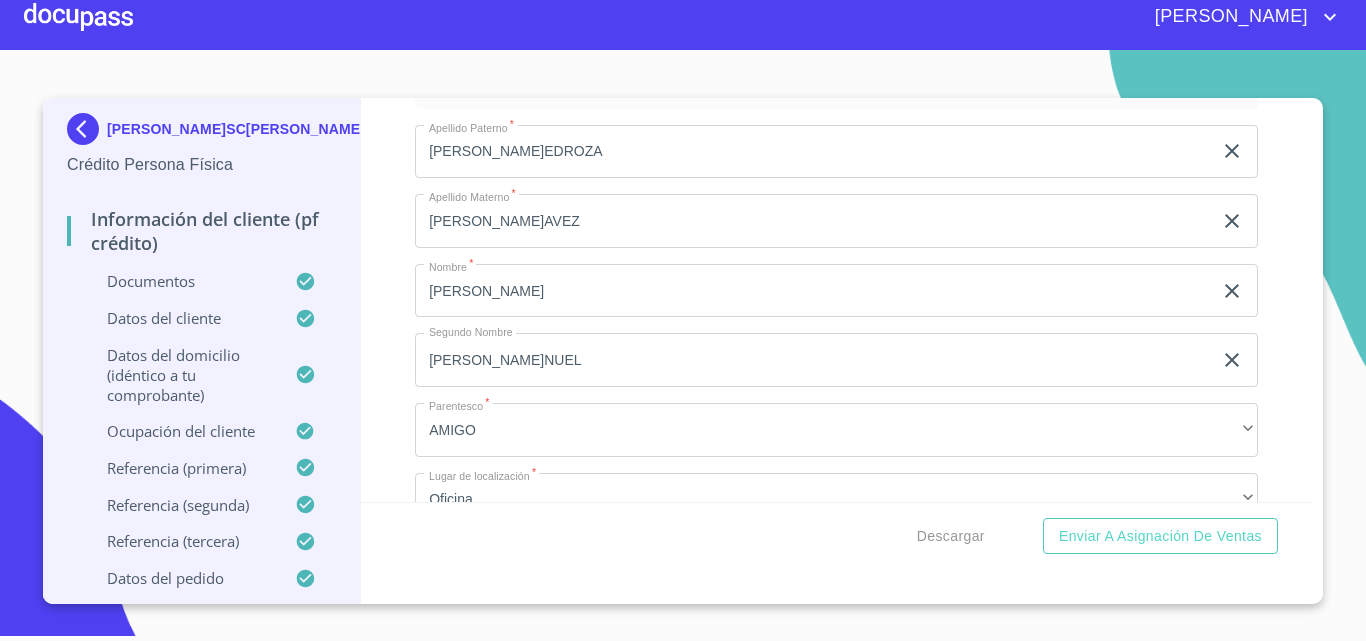 scroll, scrollTop: 11499, scrollLeft: 0, axis: vertical 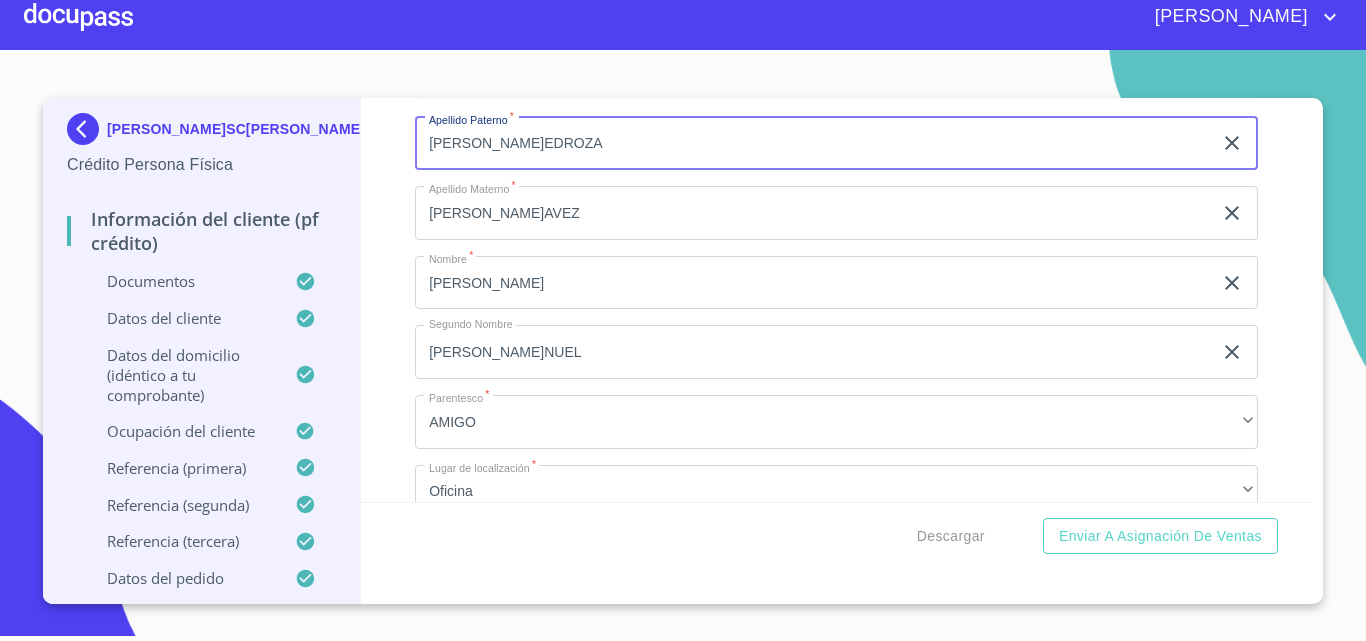 drag, startPoint x: 485, startPoint y: 167, endPoint x: 253, endPoint y: 142, distance: 233.3431 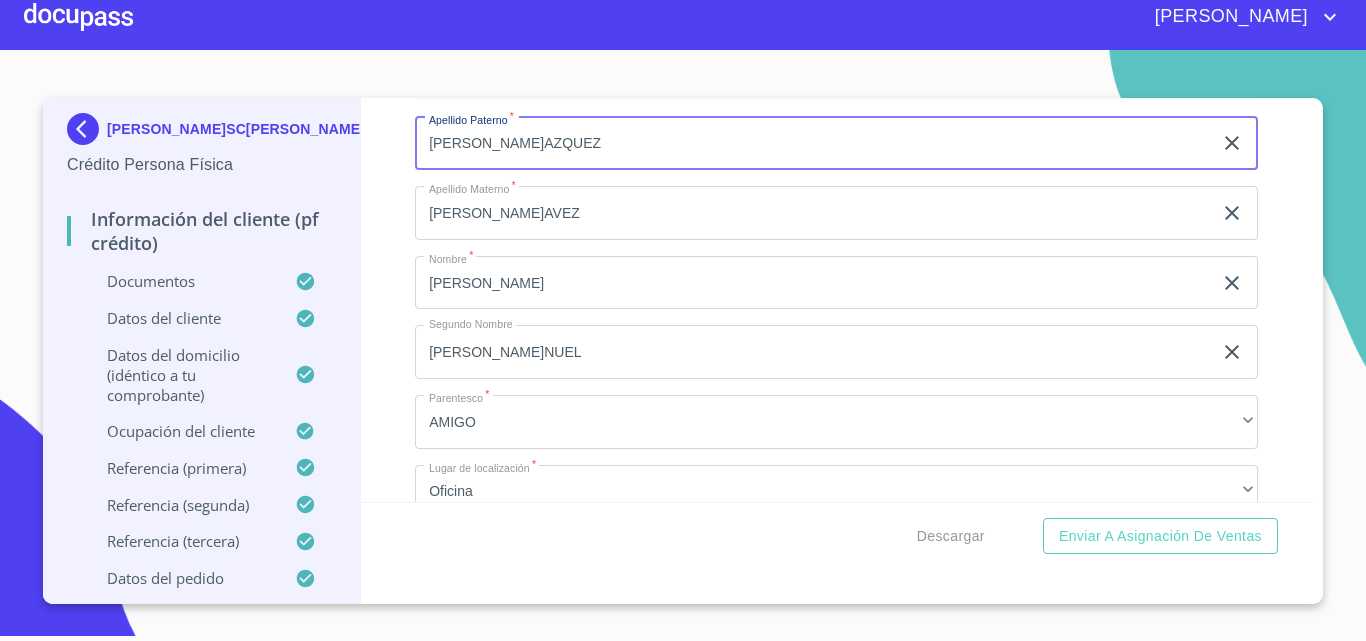 type on "[PERSON_NAME]AZQUEZ" 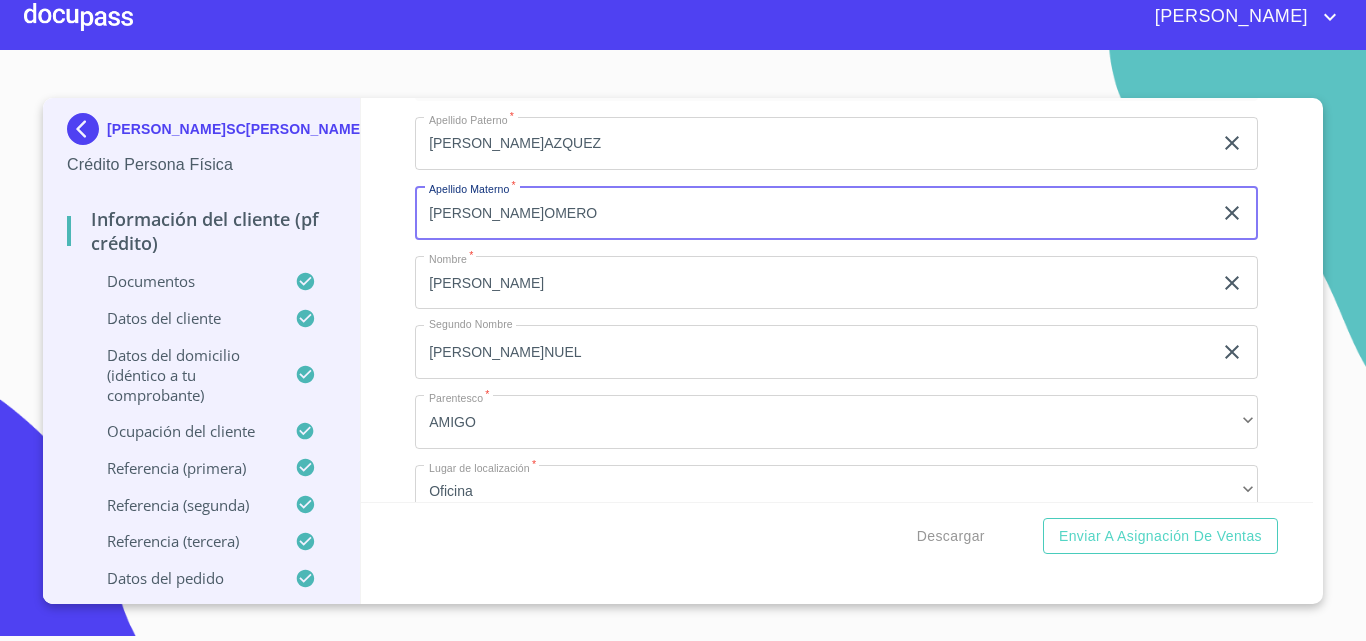 type on "[PERSON_NAME]OMERO" 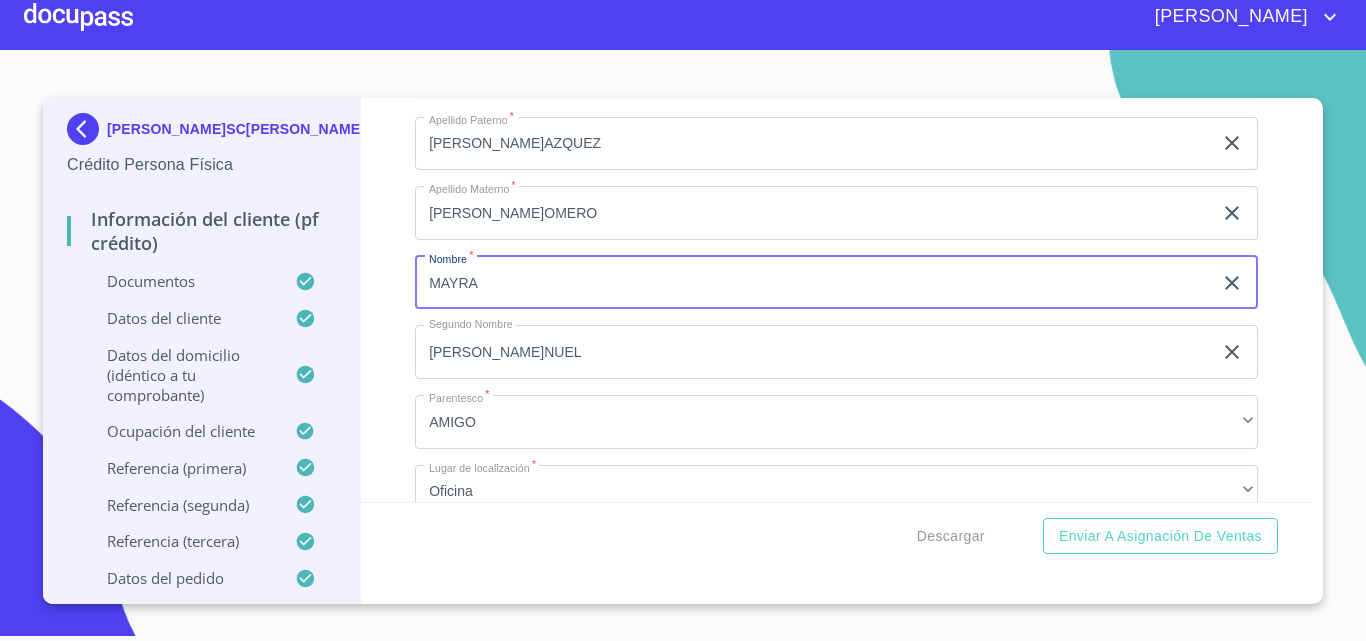 type on "MAYRA" 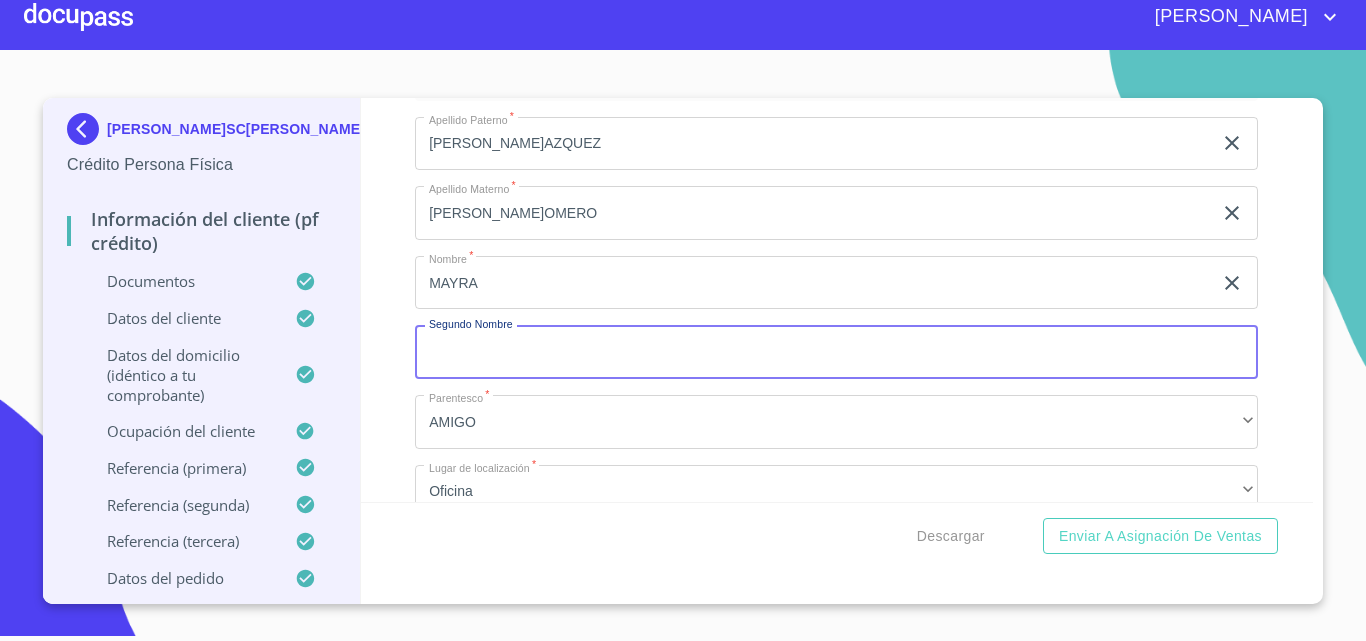 type 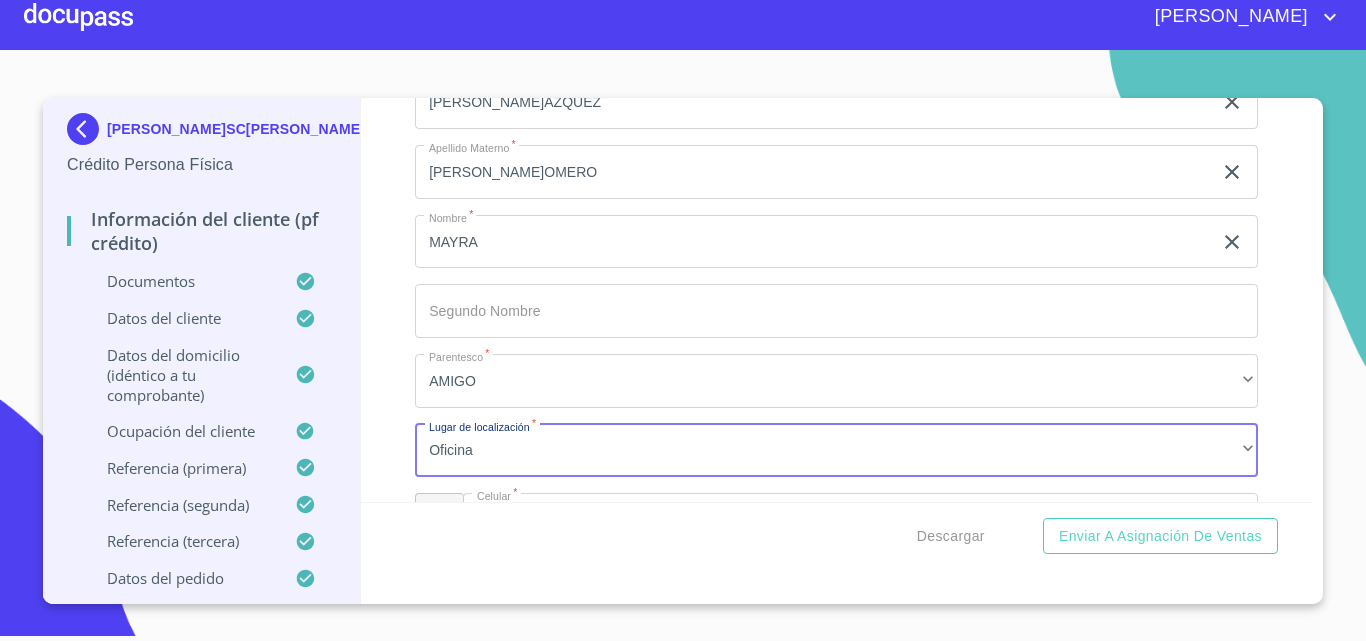 scroll, scrollTop: 11784, scrollLeft: 0, axis: vertical 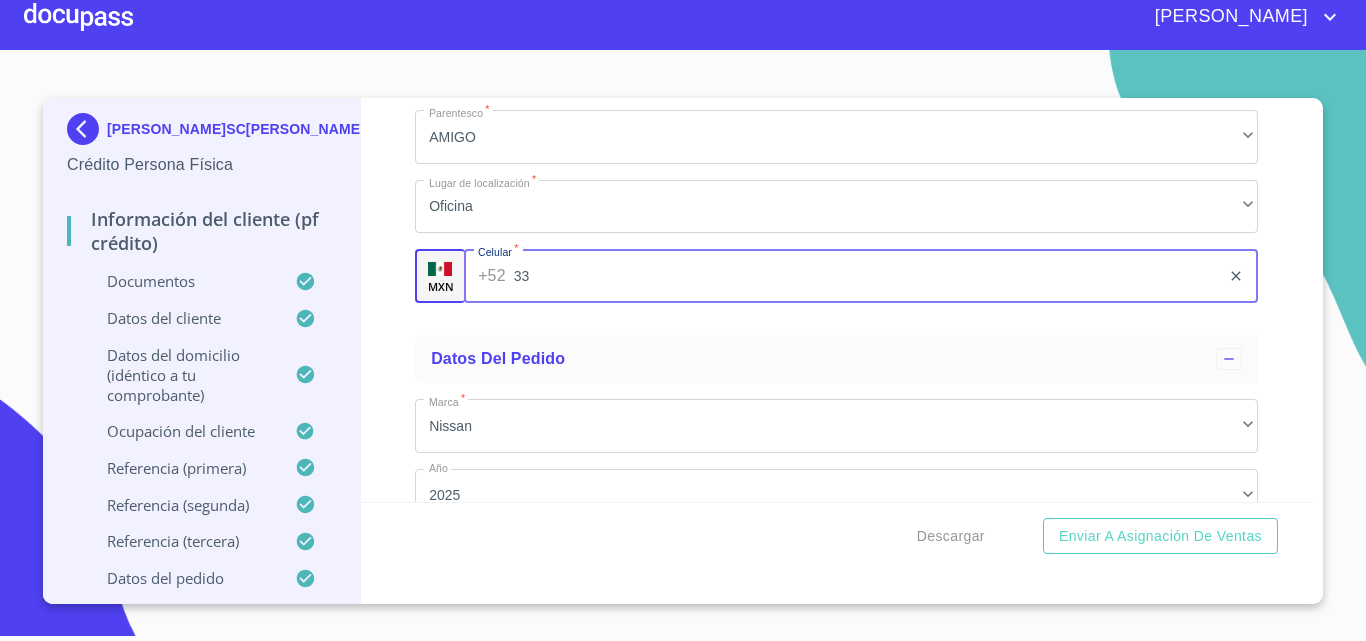 type on "3" 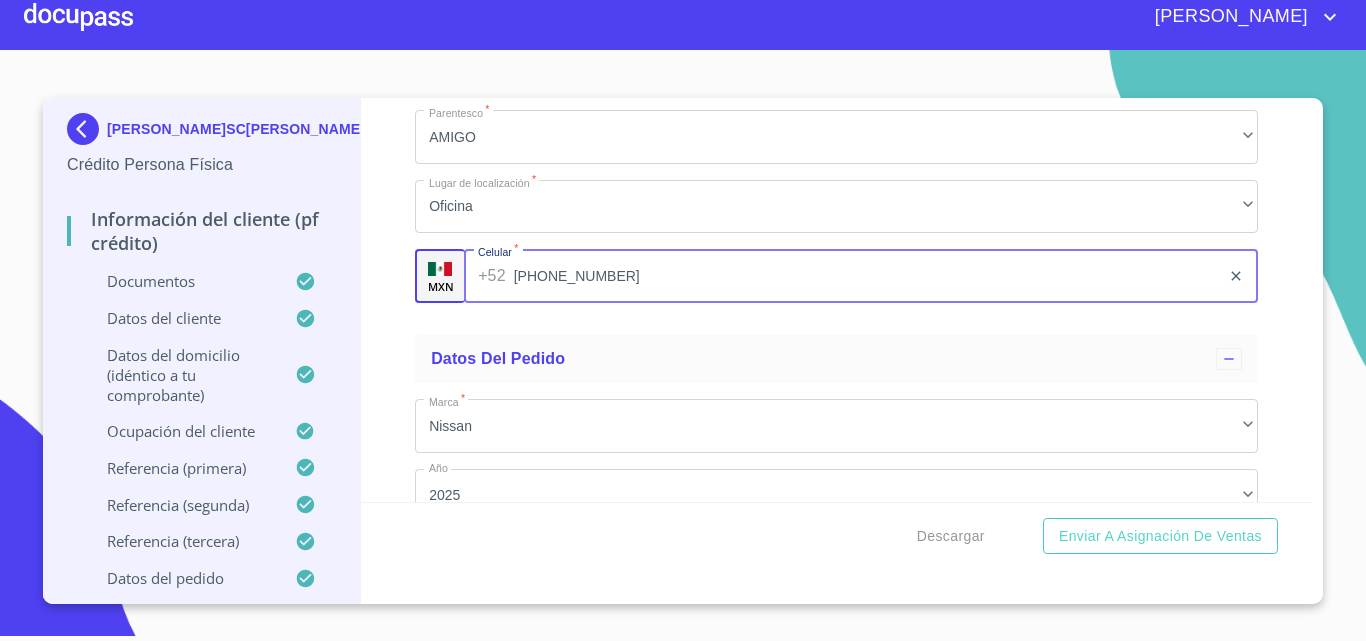 type on "[PHONE_NUMBER]" 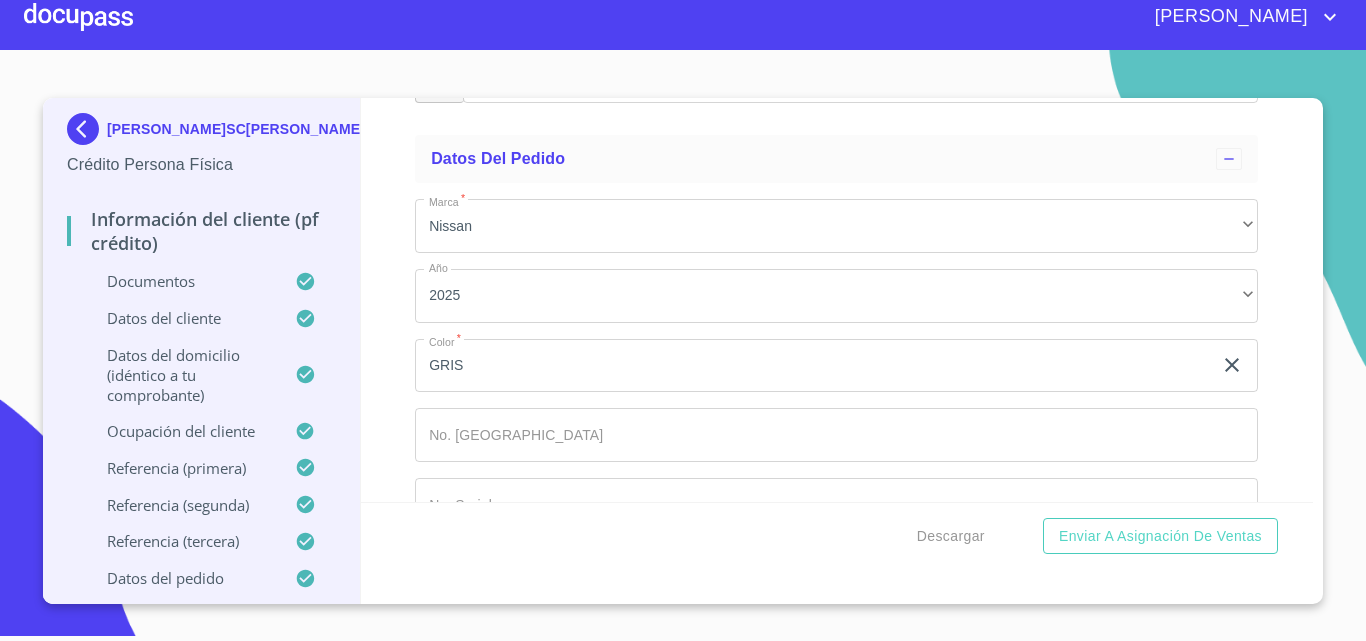 scroll, scrollTop: 12061, scrollLeft: 0, axis: vertical 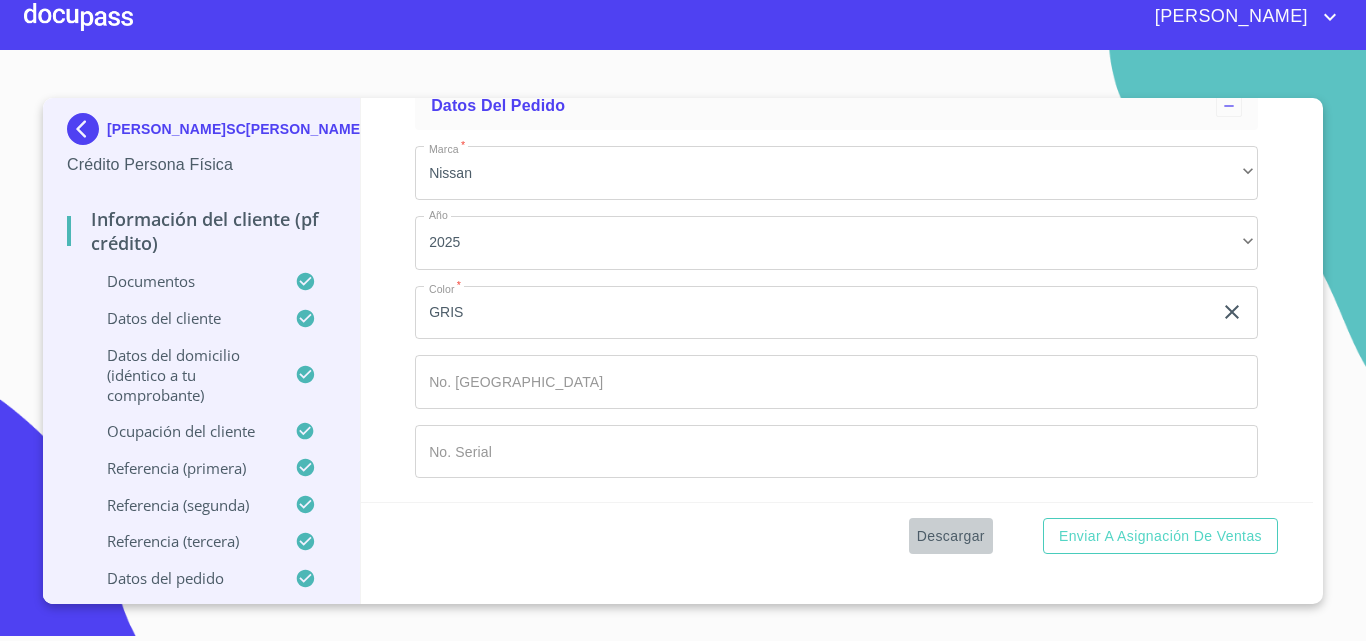 click on "Descargar" at bounding box center (951, 536) 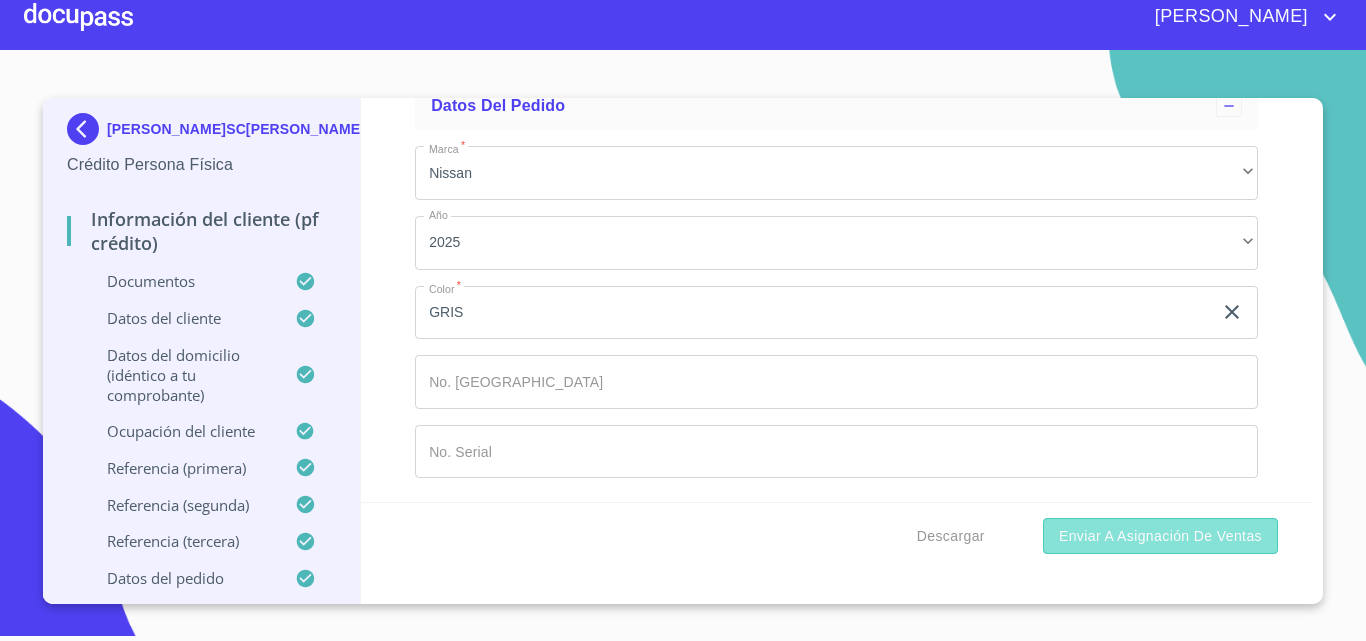 click on "Enviar a Asignación de Ventas" at bounding box center (1160, 536) 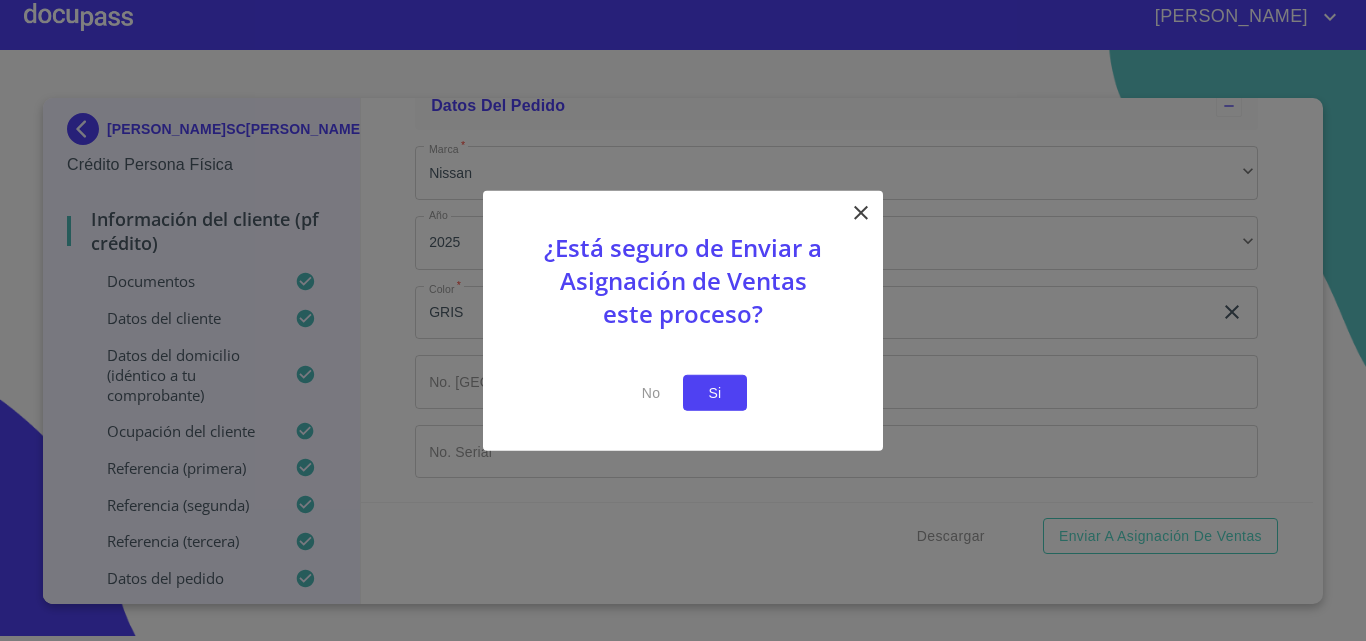 click on "Si" at bounding box center (715, 392) 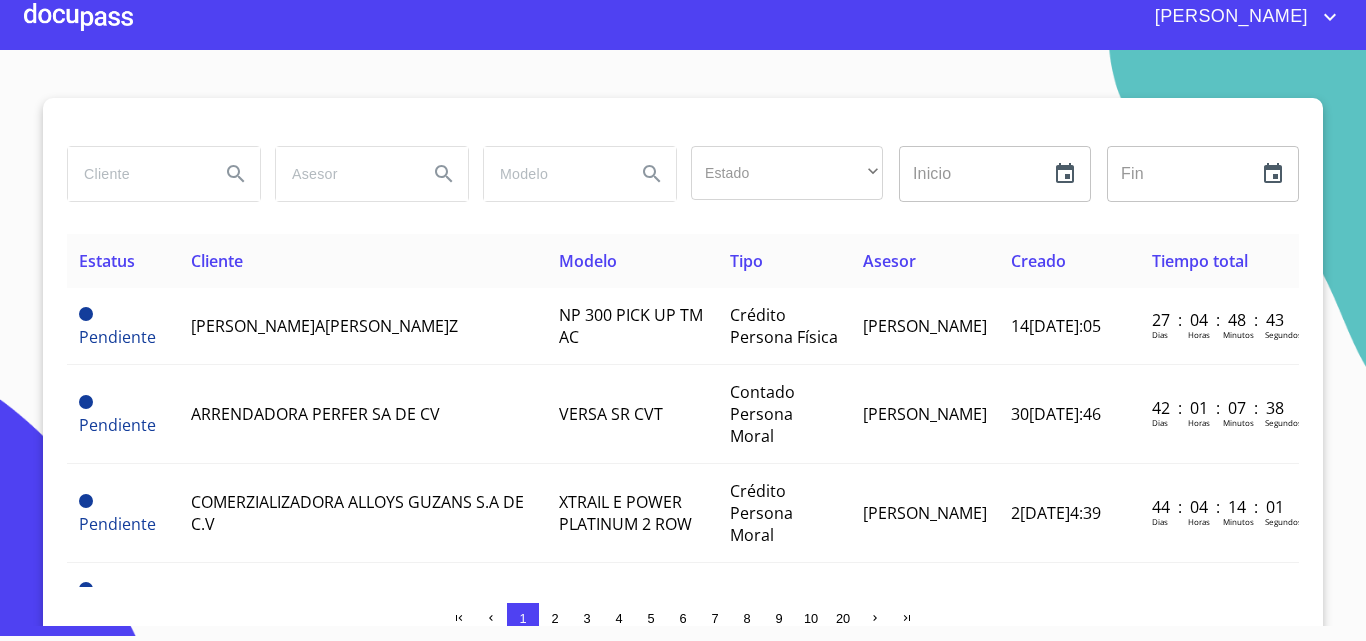 scroll, scrollTop: 0, scrollLeft: 0, axis: both 